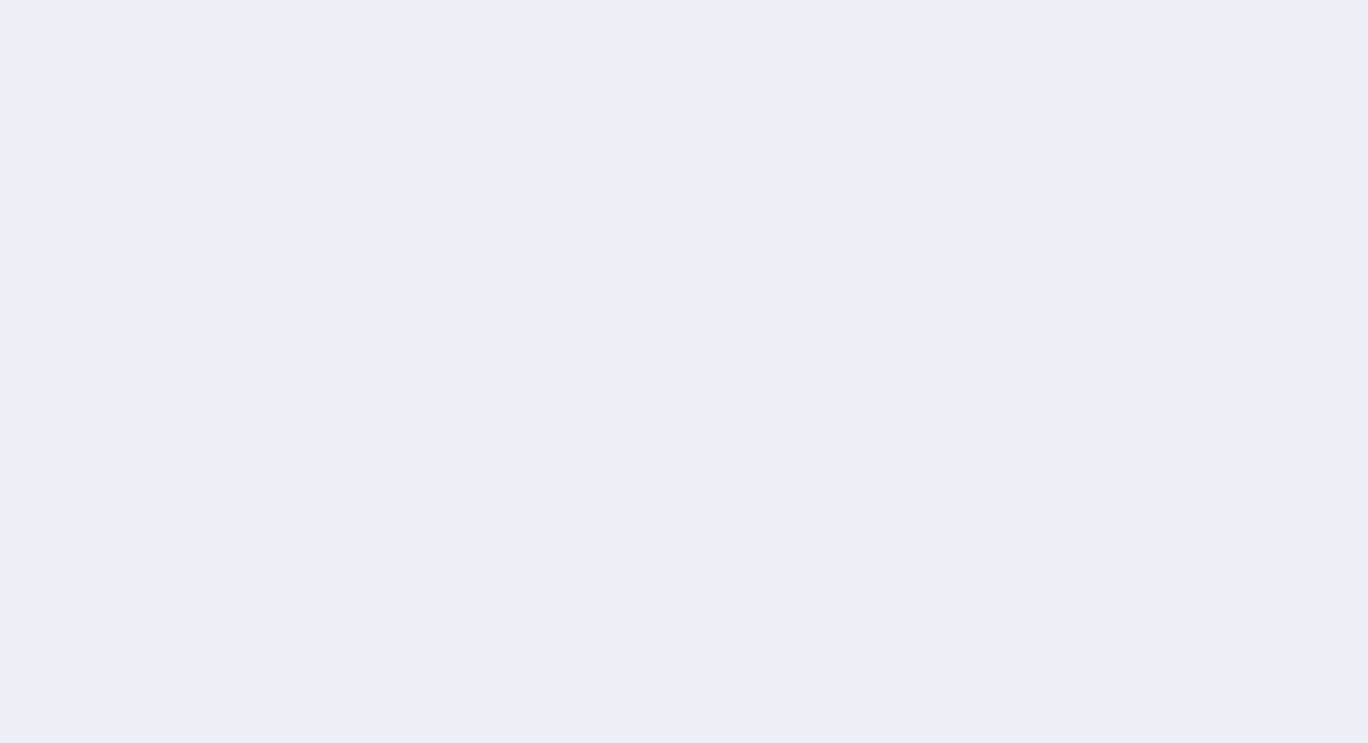 scroll, scrollTop: 0, scrollLeft: 0, axis: both 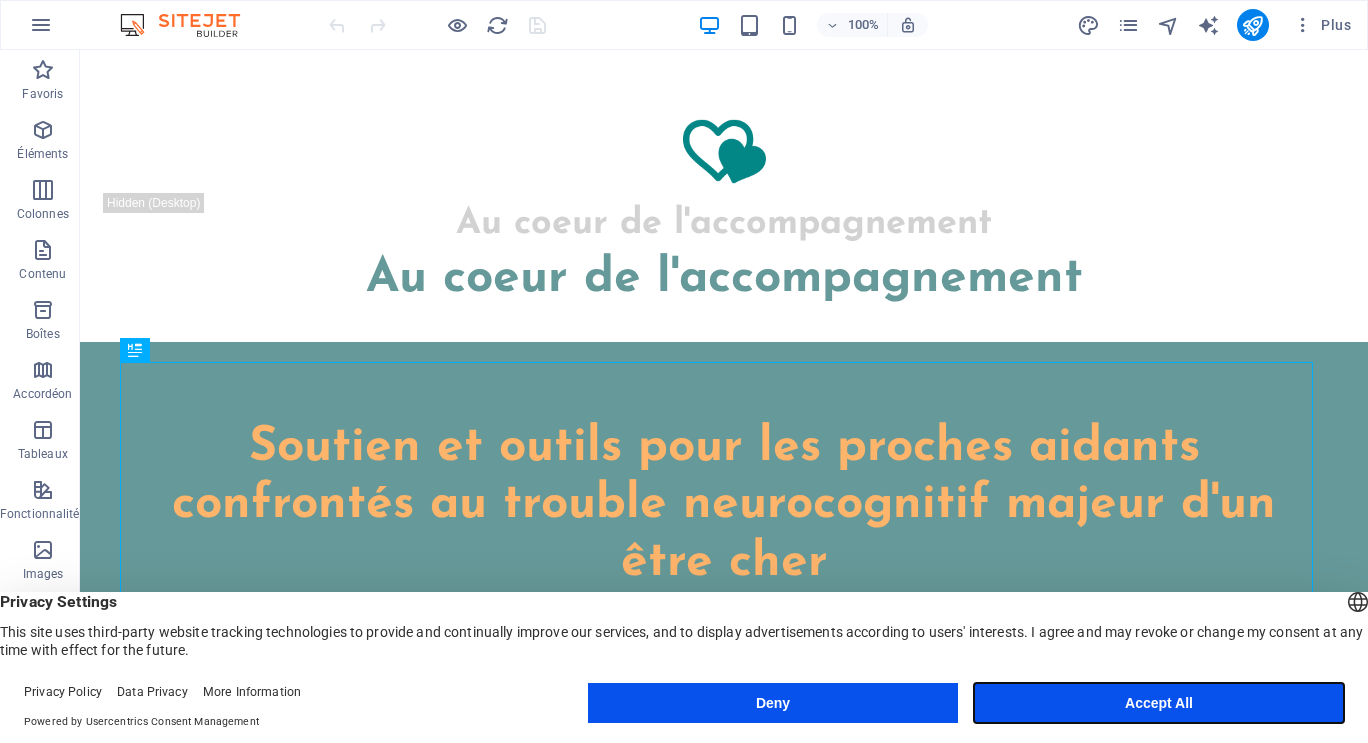 click on "Accept All" at bounding box center [1159, 703] 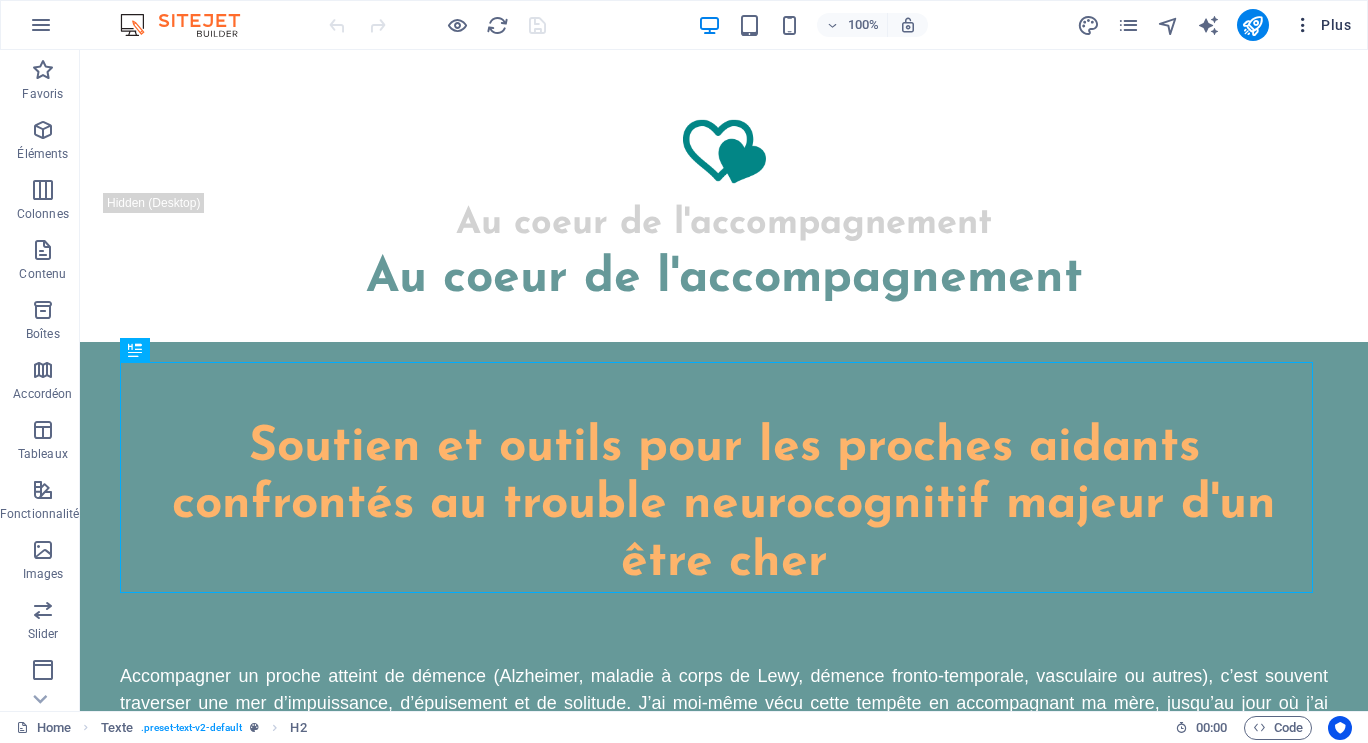 click at bounding box center (1303, 25) 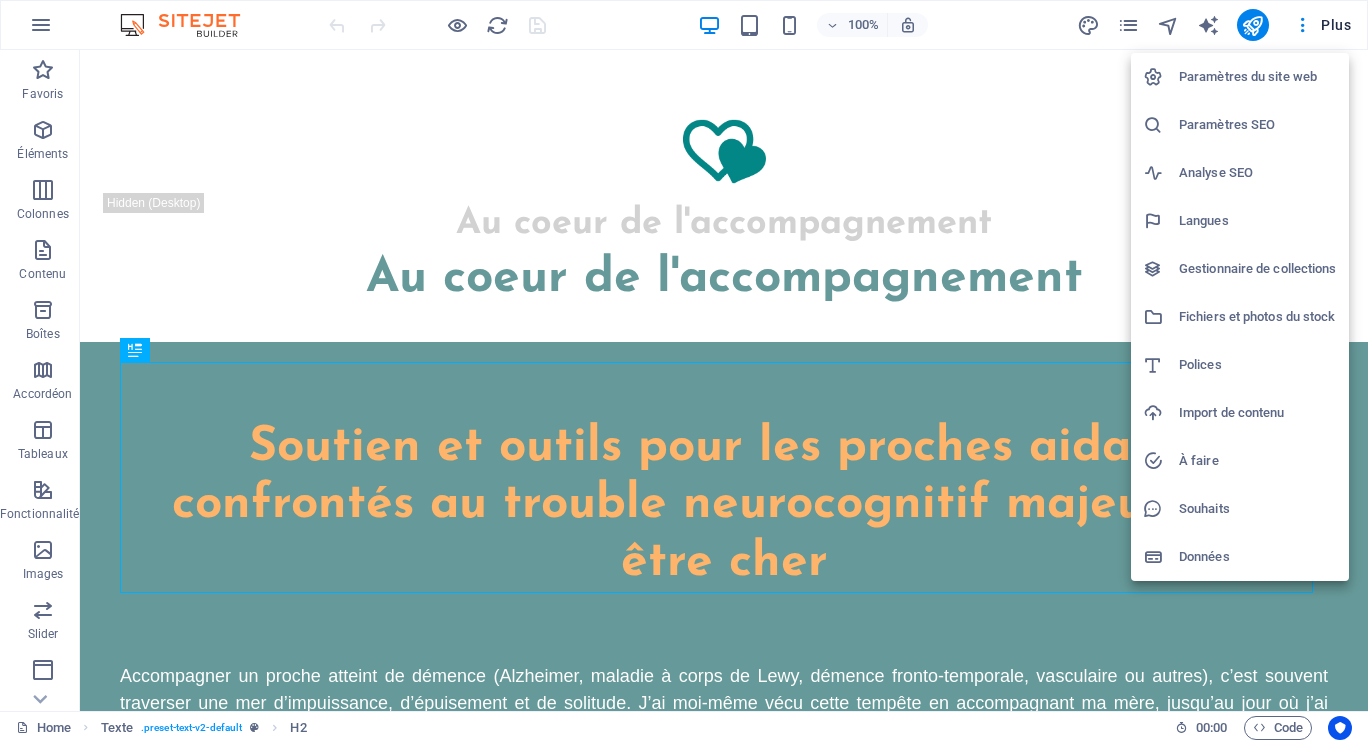 click on "Paramètres SEO" at bounding box center [1258, 125] 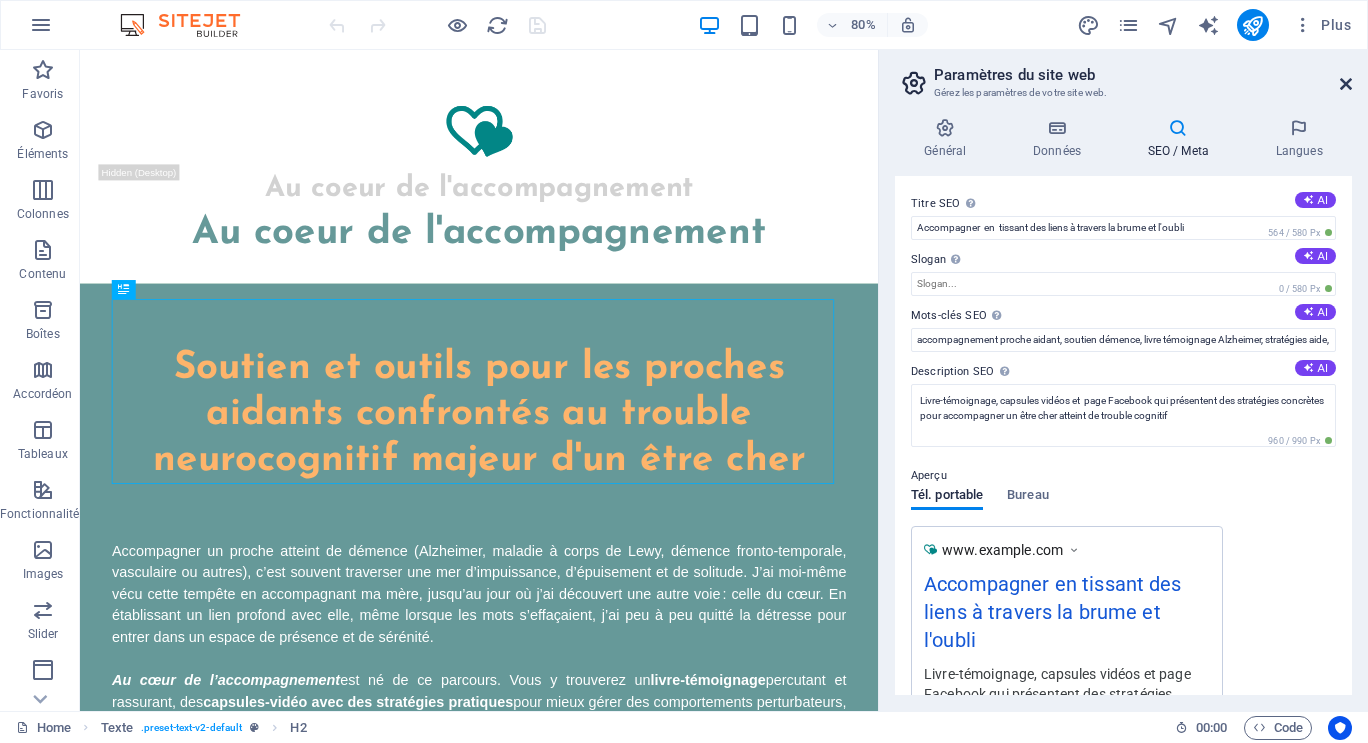 click at bounding box center [1346, 84] 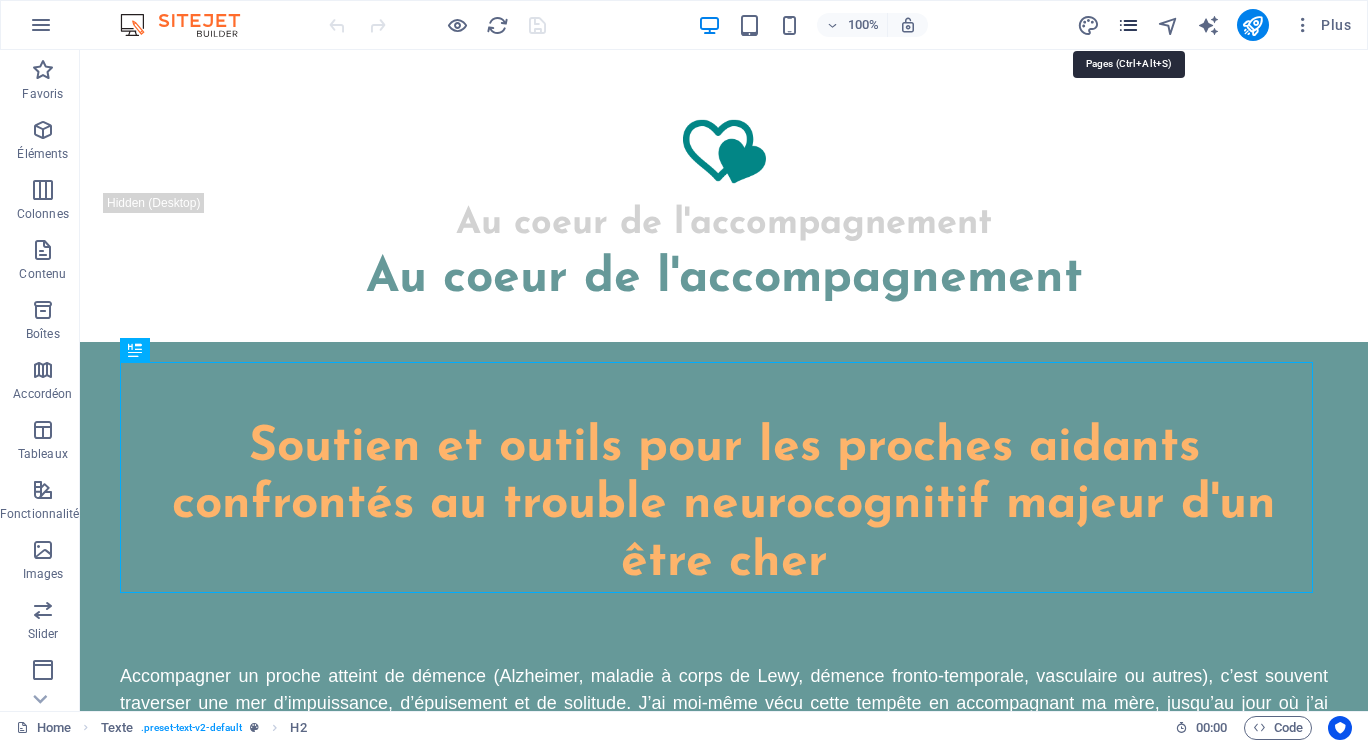 click at bounding box center [1128, 25] 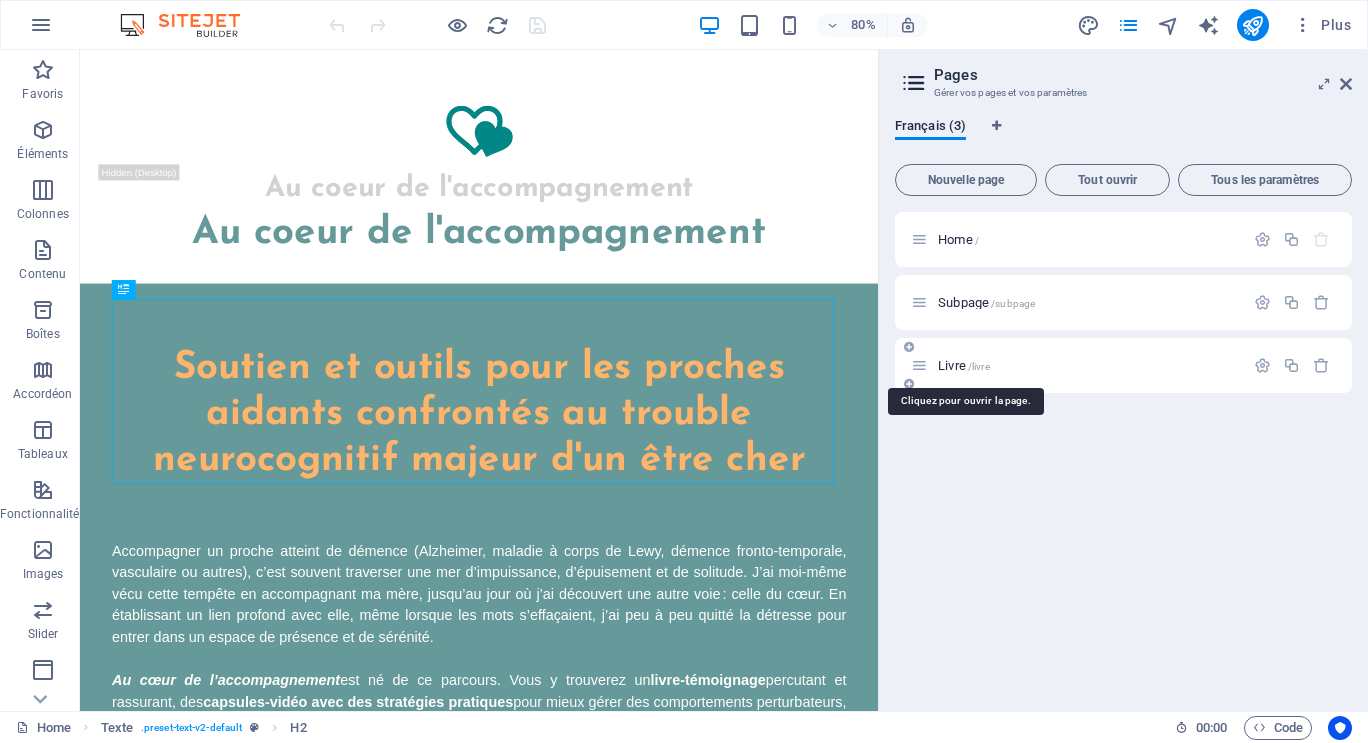 click on "Livre /livre" at bounding box center [964, 365] 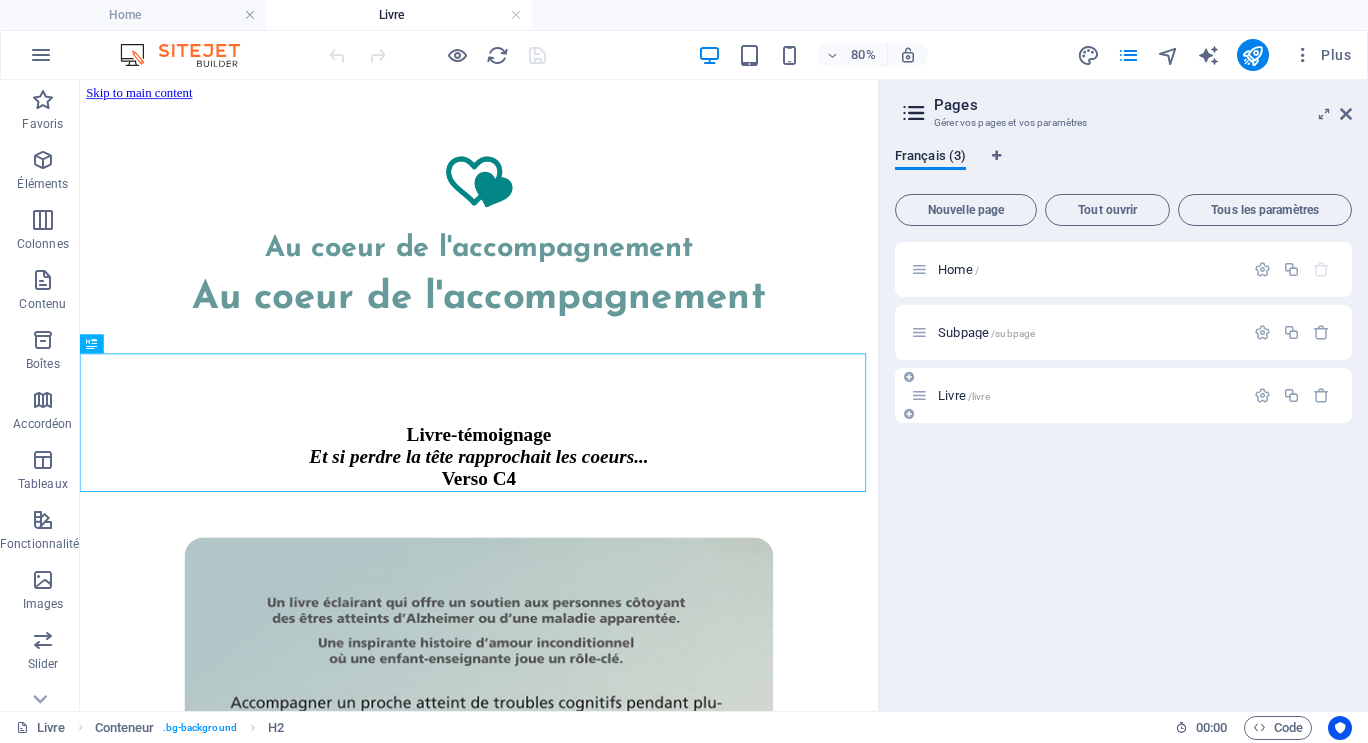 scroll, scrollTop: 0, scrollLeft: 0, axis: both 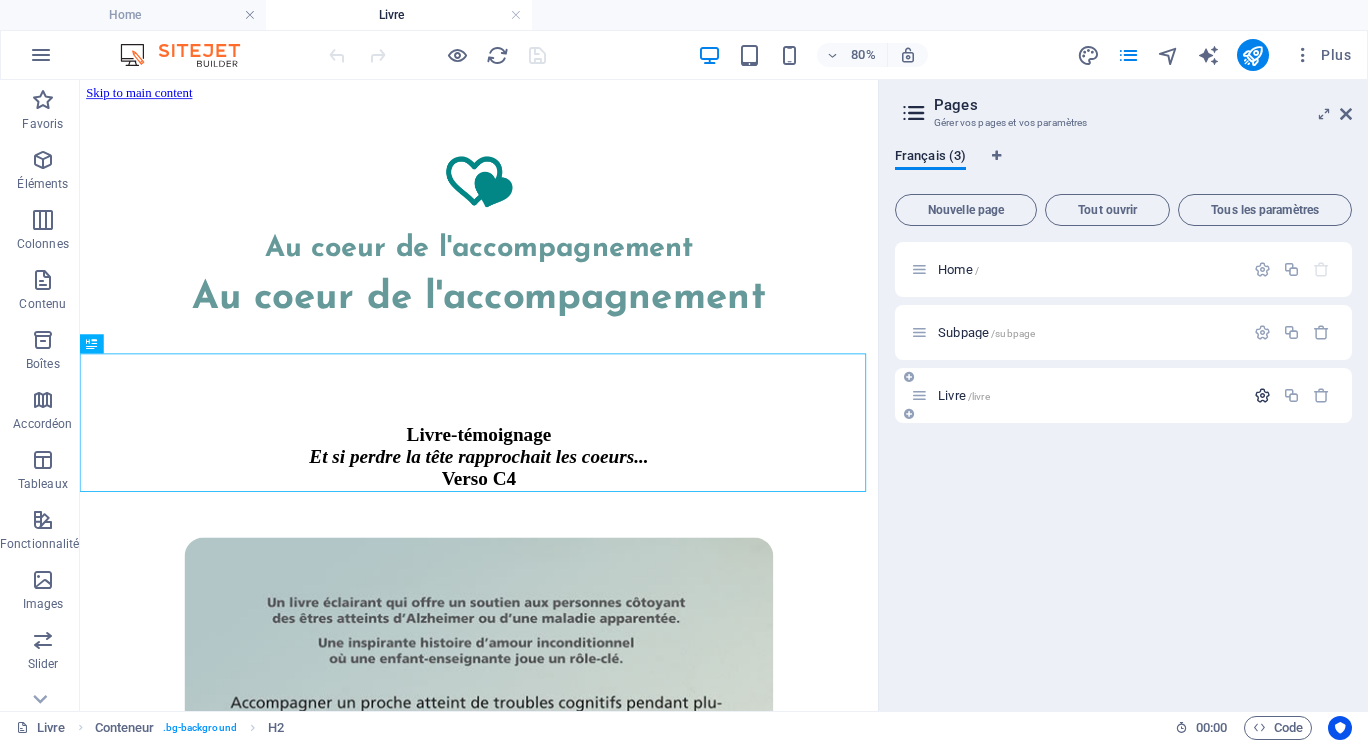 click at bounding box center [1262, 395] 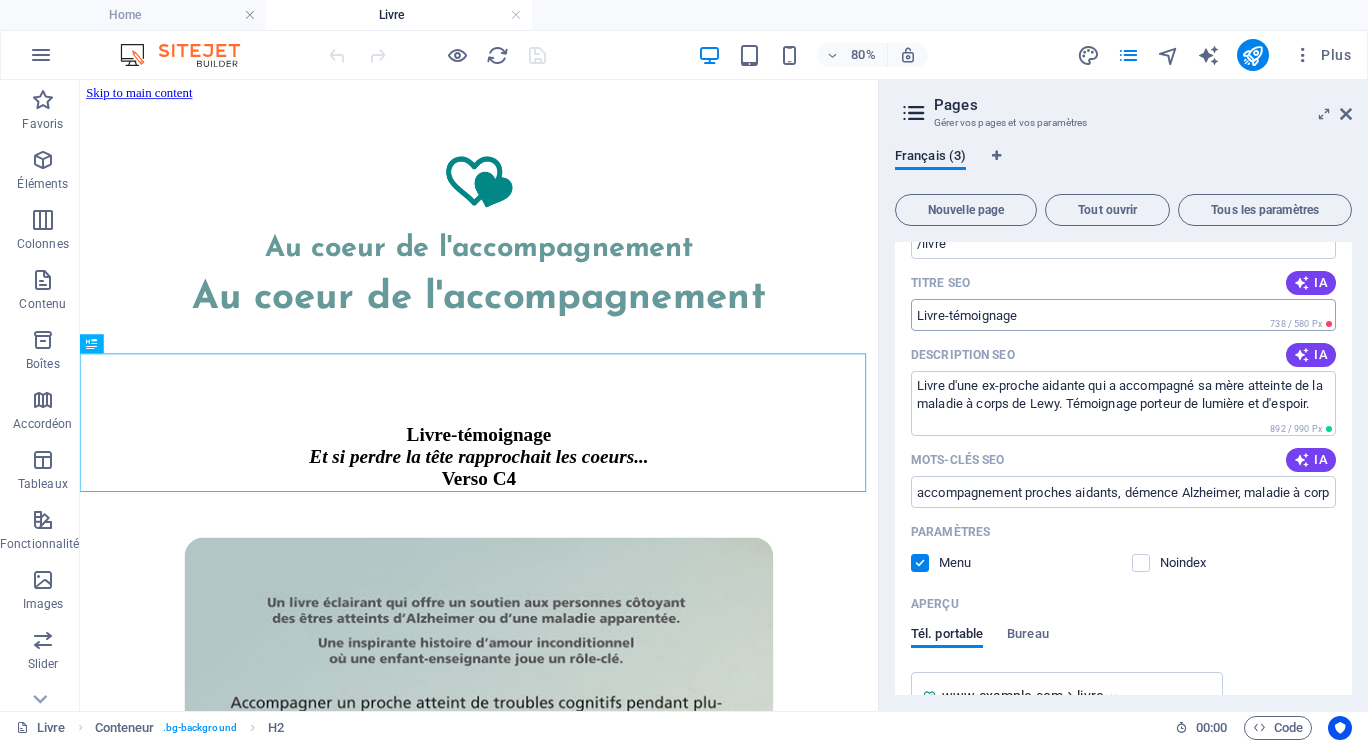 scroll, scrollTop: 200, scrollLeft: 0, axis: vertical 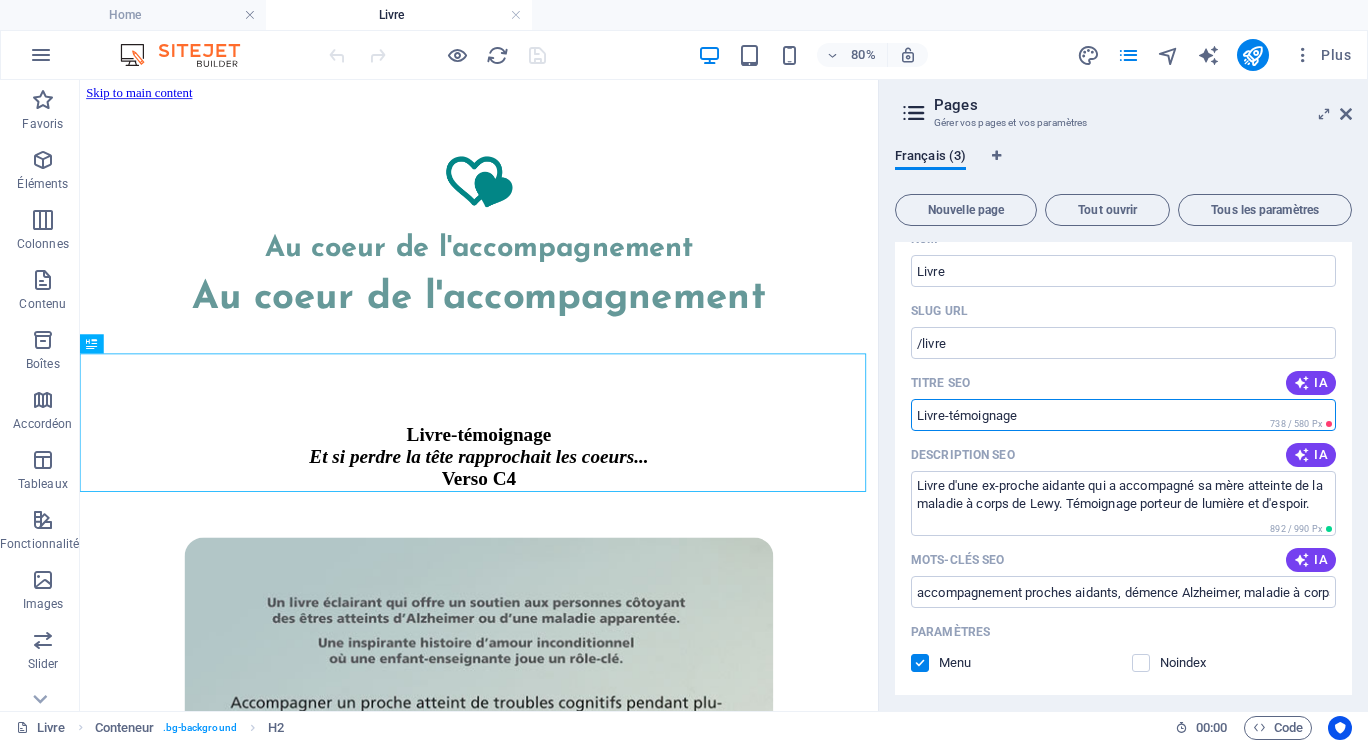 drag, startPoint x: 1027, startPoint y: 417, endPoint x: 912, endPoint y: 423, distance: 115.15642 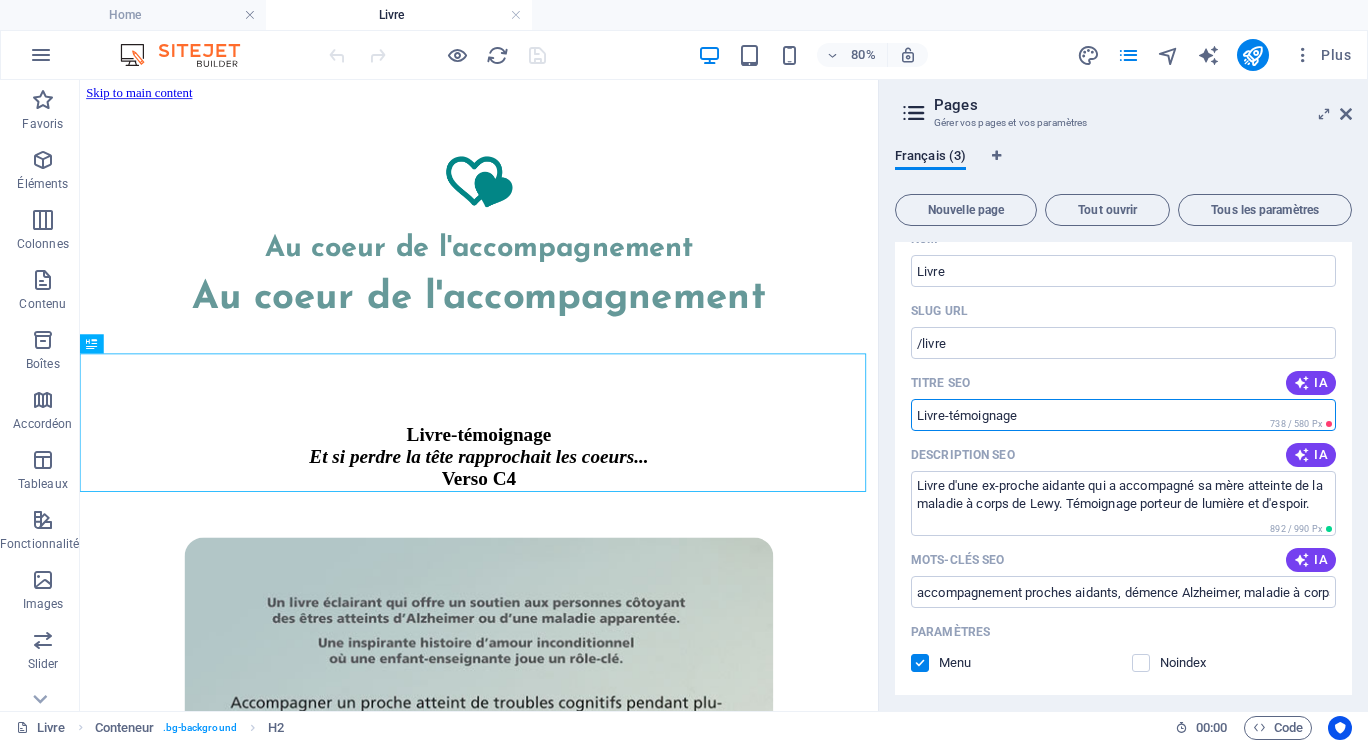 click on "Livre-témoignage" at bounding box center (1123, 415) 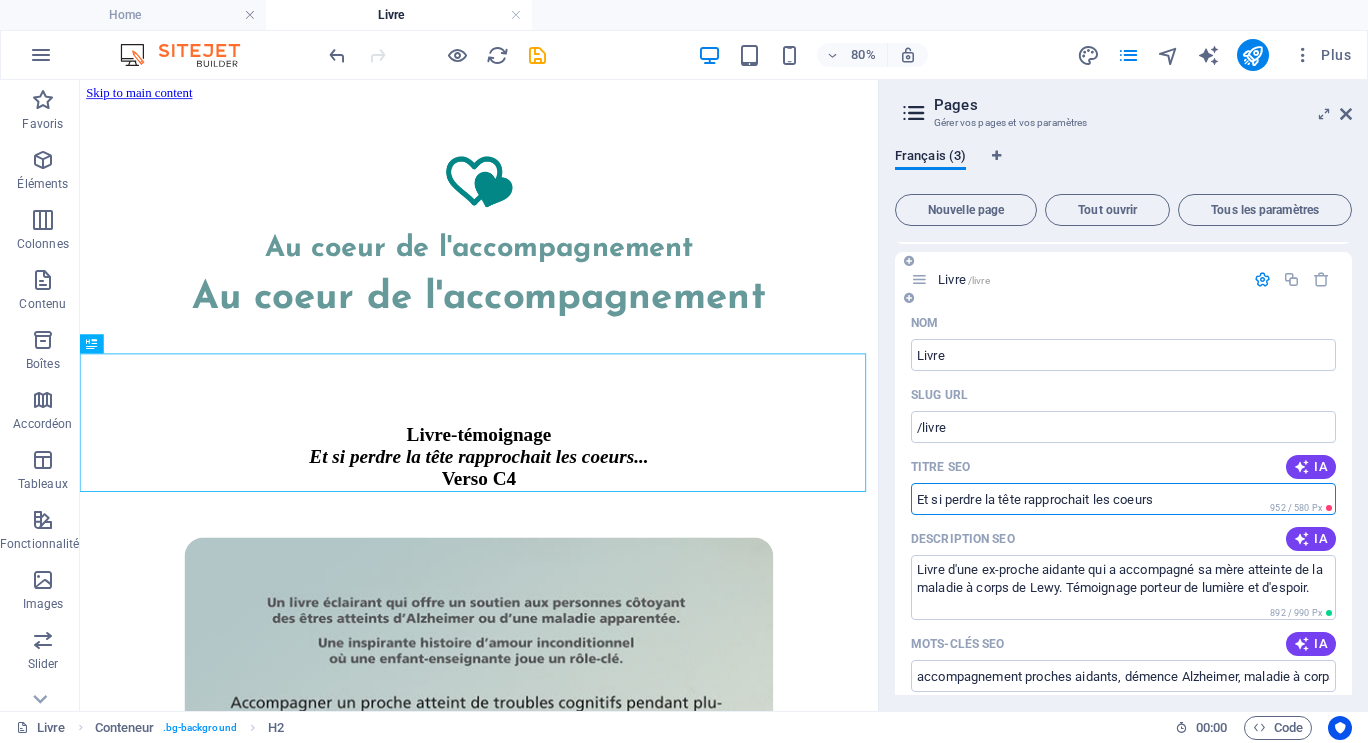 scroll, scrollTop: 100, scrollLeft: 0, axis: vertical 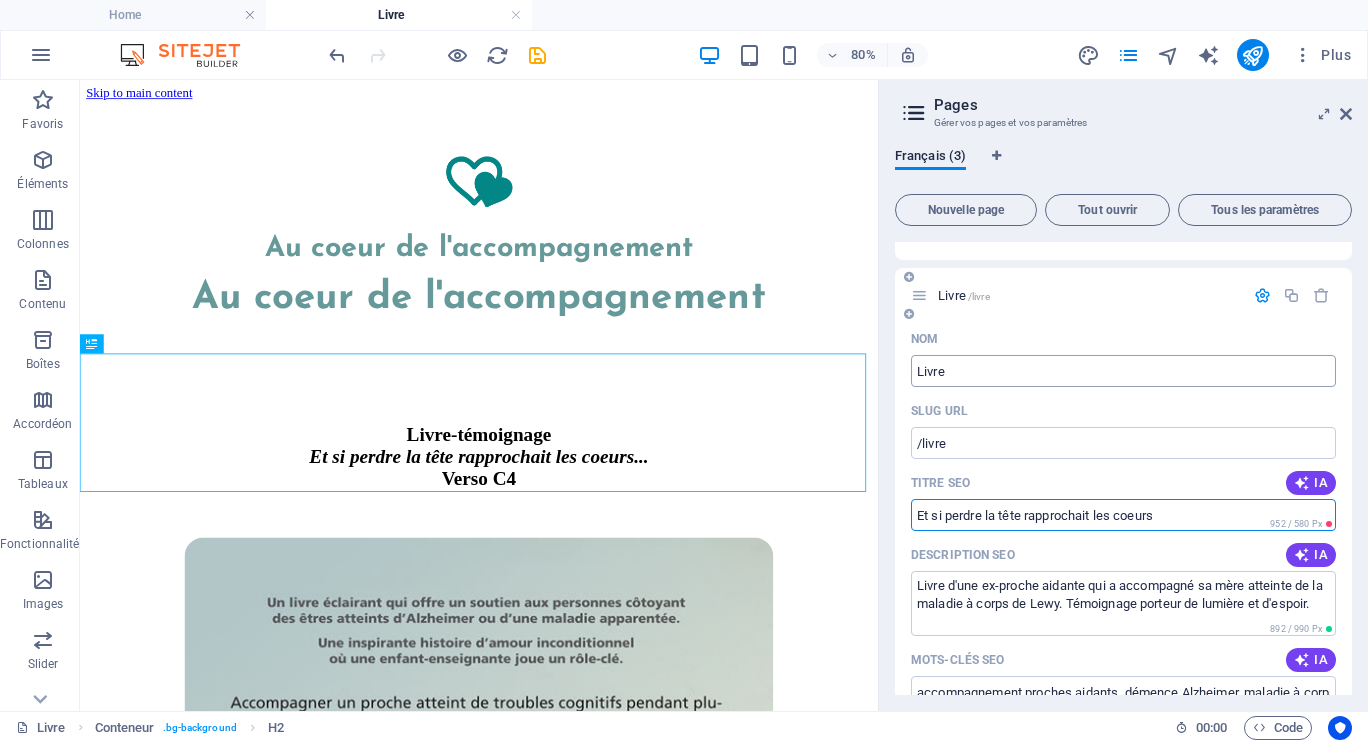 type on "Et si perdre la tête rapprochait les coeurs" 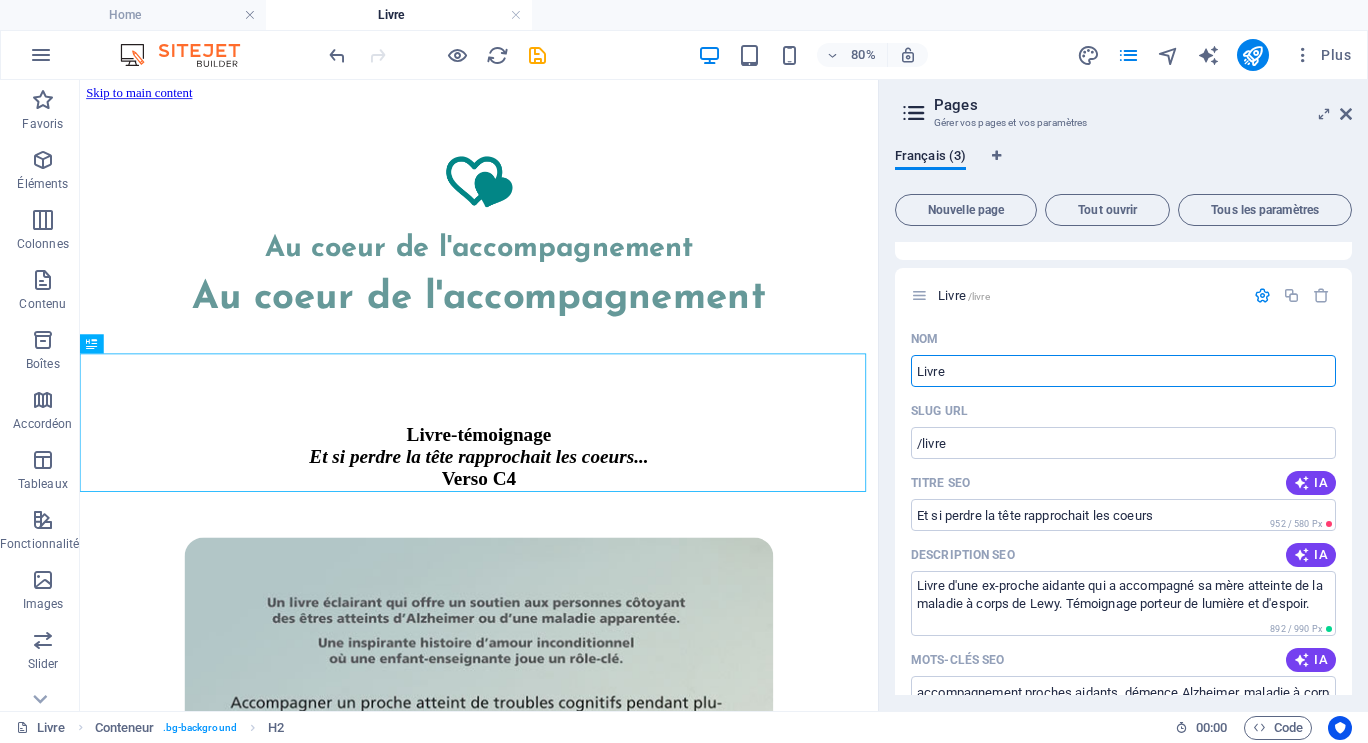 drag, startPoint x: 940, startPoint y: 372, endPoint x: 891, endPoint y: 376, distance: 49.162994 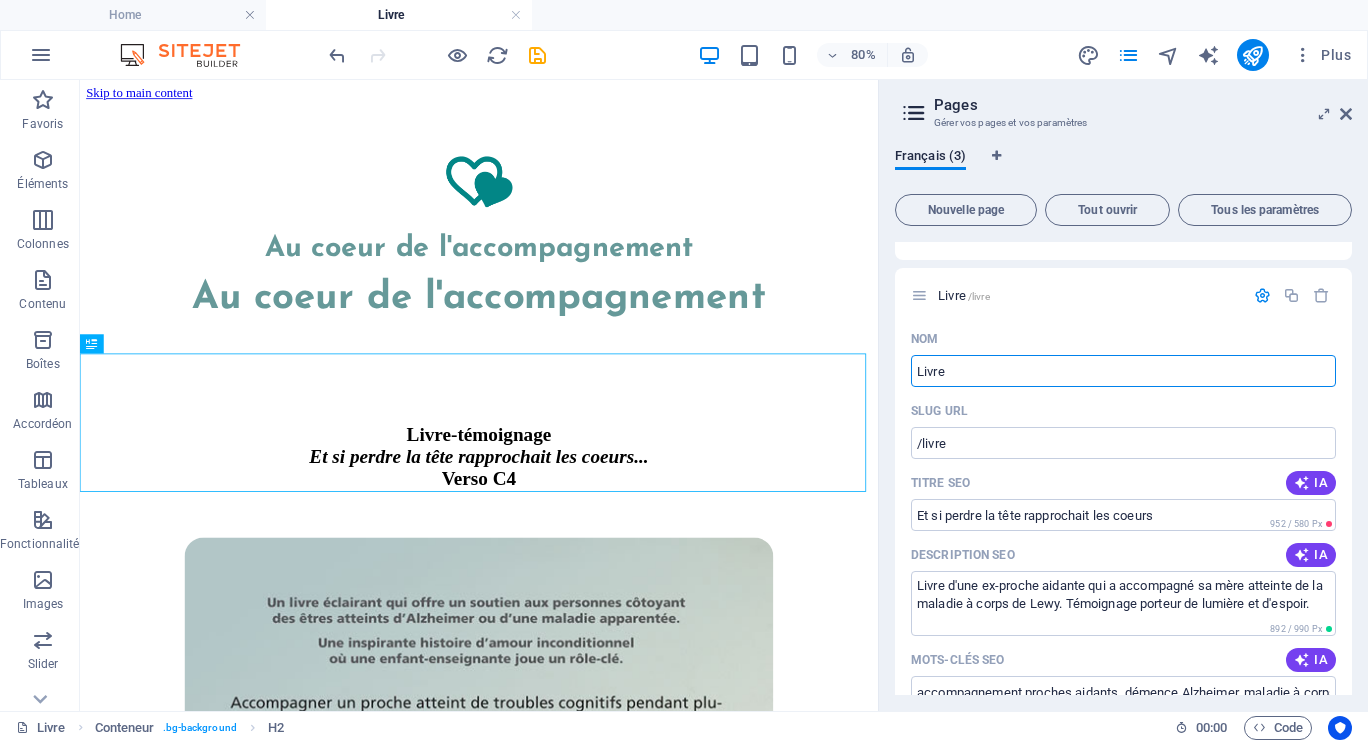 click on "Français (3) Nouvelle page Tout ouvrir Tous les paramètres Home / Subpage /subpage Livre /livre Nom Livre ​ SLUG URL /livre ​ Titre SEO IA Et si perdre la tête rapprochait les coeurs ​ [NUMBER] / [NUMBER] Px Description SEO IA Livre d'une ex-proche aidante qui a accompagné sa mère atteinte de la maladie à corps de Lewy. Témoignage porteur de lumière et d'espoir. ​ [NUMBER] / [NUMBER] Px Mots-clés SEO IA accompagnement proches aidants, démence Alzheimer, maladie à corps de Lewy, ​ livre témoignage, stratégies aide, lien relationnel, sérénité, réconfort ​ Paramètres Menu Noindex Aperçu Tél. portable Bureau www.example.com livre Et si perdre la tête rapprochait les coeurs - Accompagner ​ en ​ tissant des liens à travers la brume ... Livre d'une ex-proche aidante qui a accompagné sa mère atteinte de la maladie à corps de Lewy. Témoignage porteur de lumière et d'espoir. Balises Meta ​ Prévisualiser l'image (Ouvrir le graphique) Glissez les fichiers ici, cliquez pour choisir les fichiers ou" at bounding box center (1123, 421) 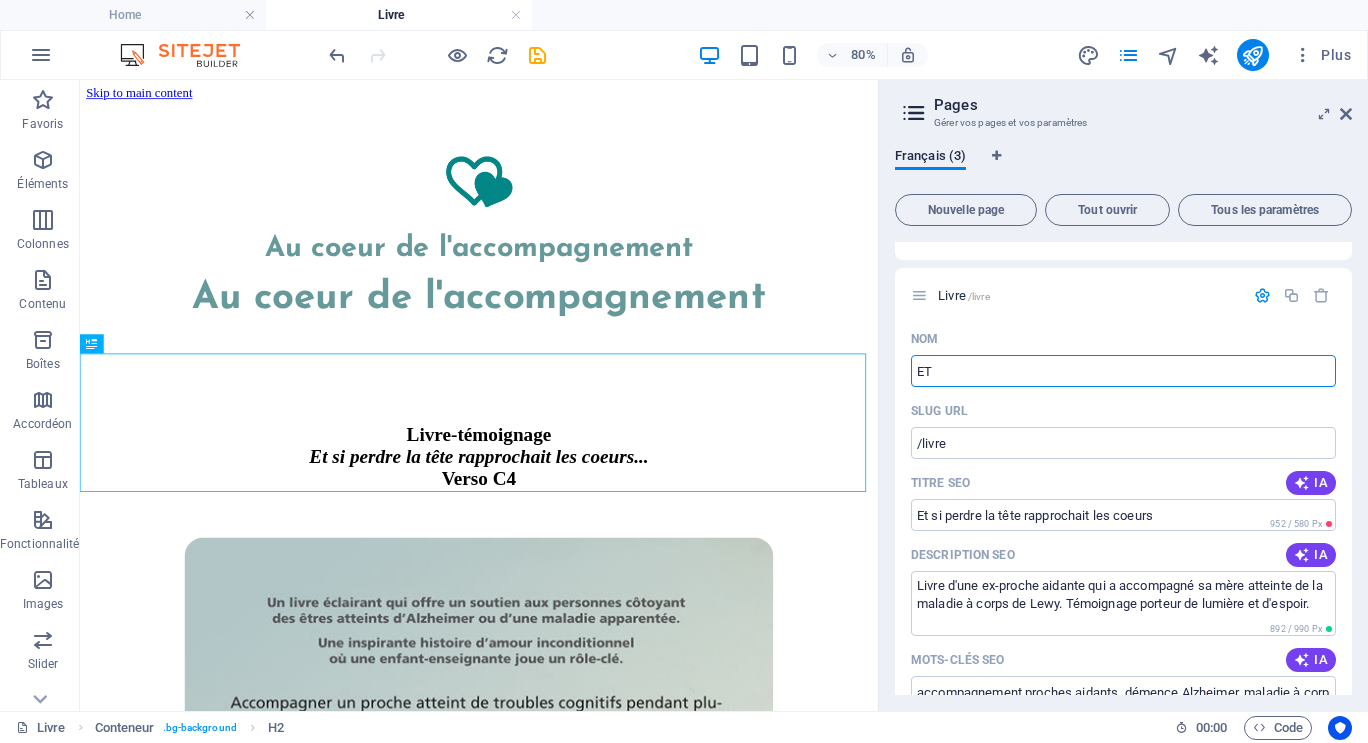 type on "E" 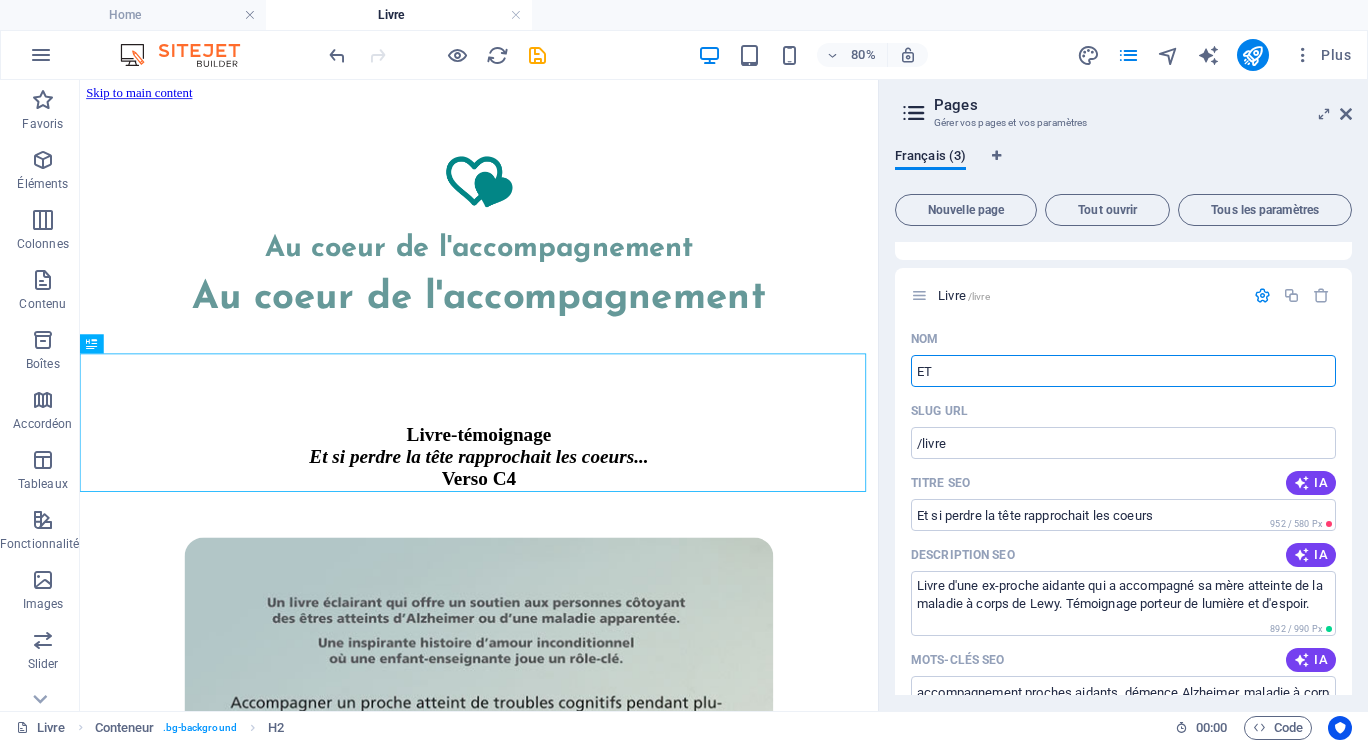 type on "/et" 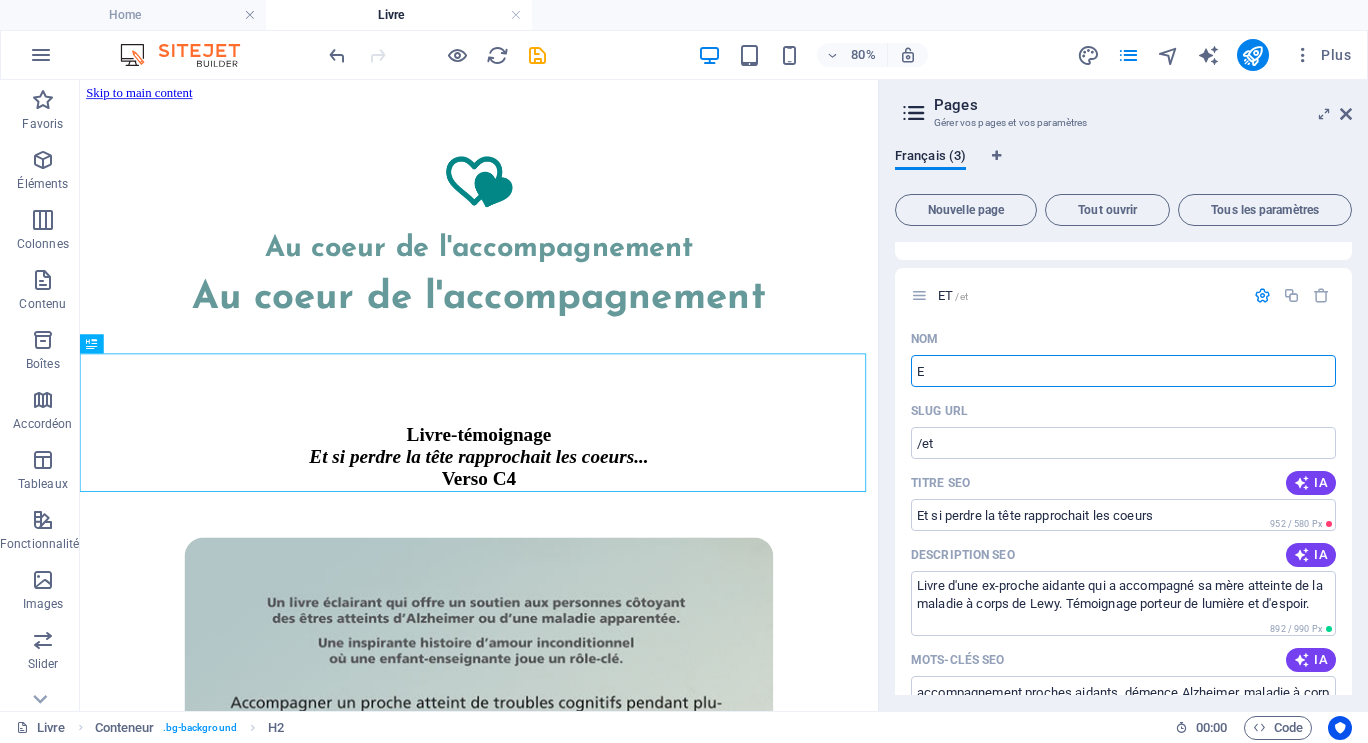 type on "Et" 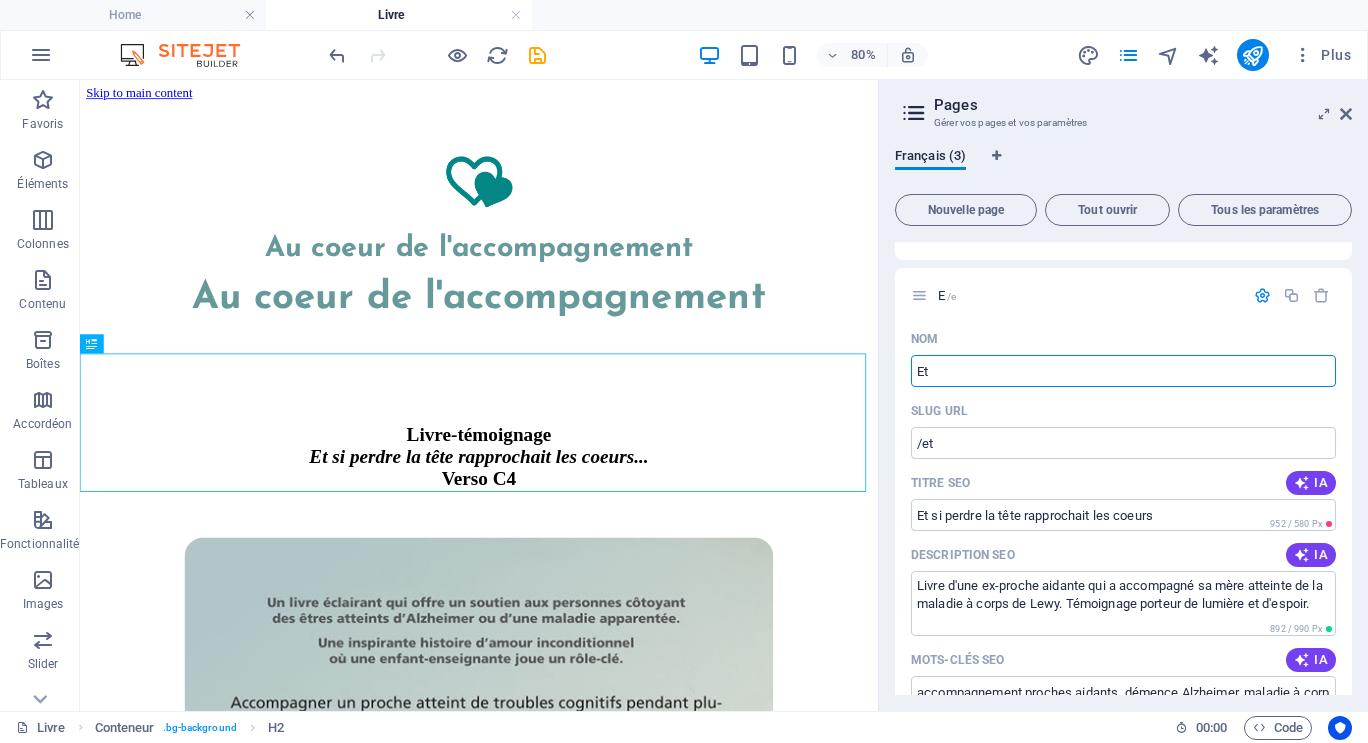 type on "/e" 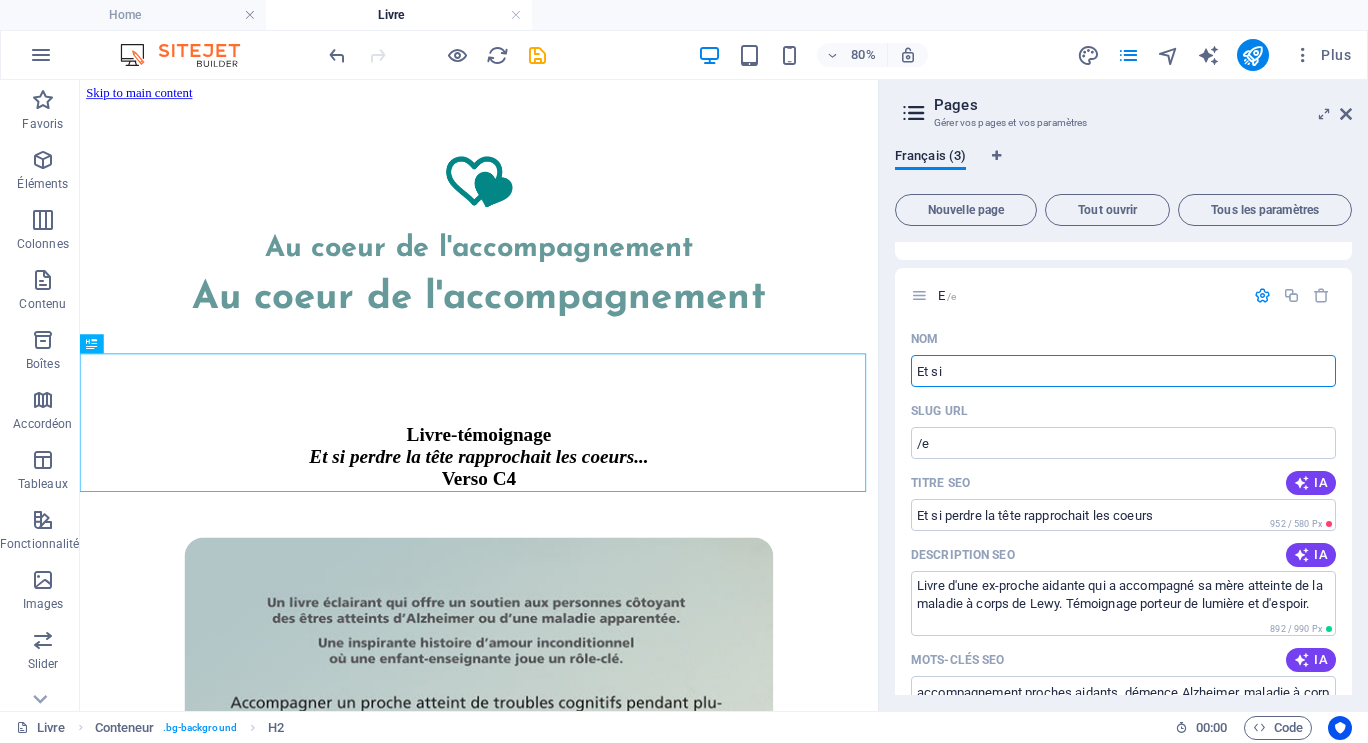 type on "Et si" 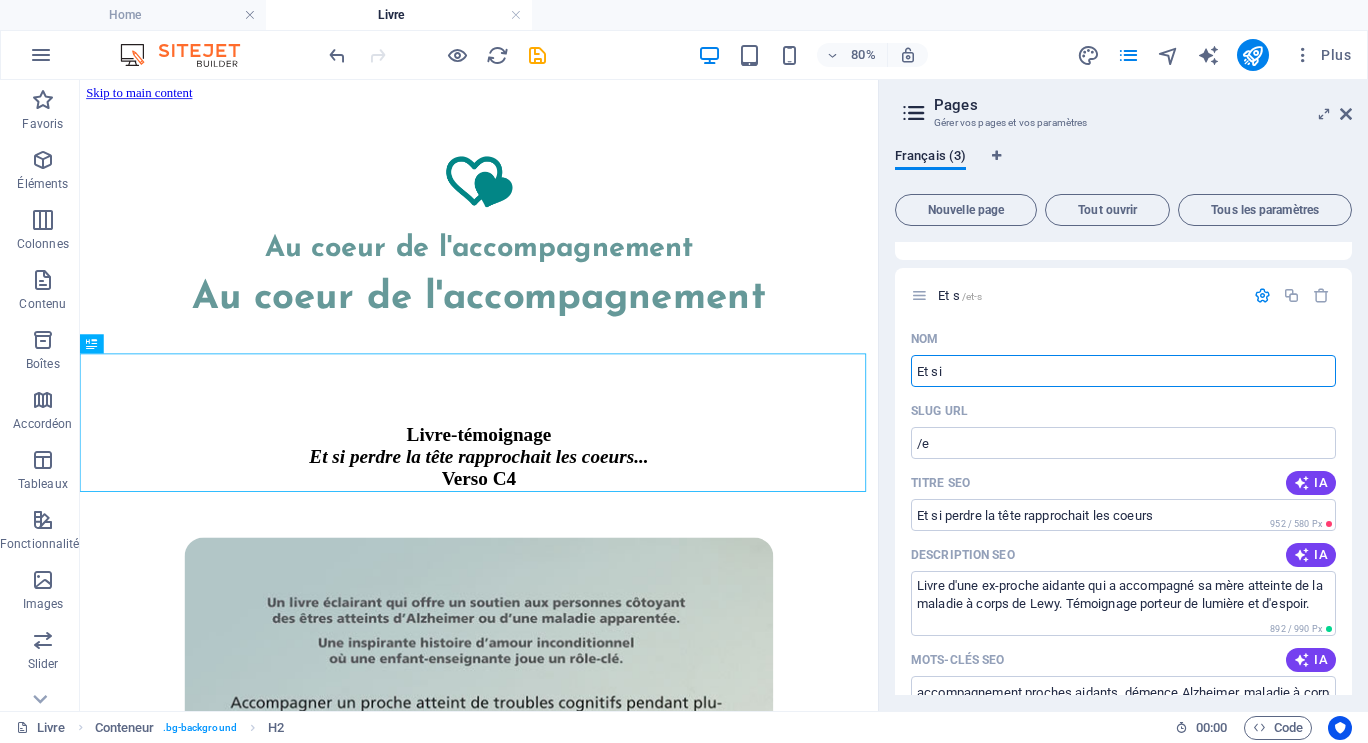 type on "/et-s" 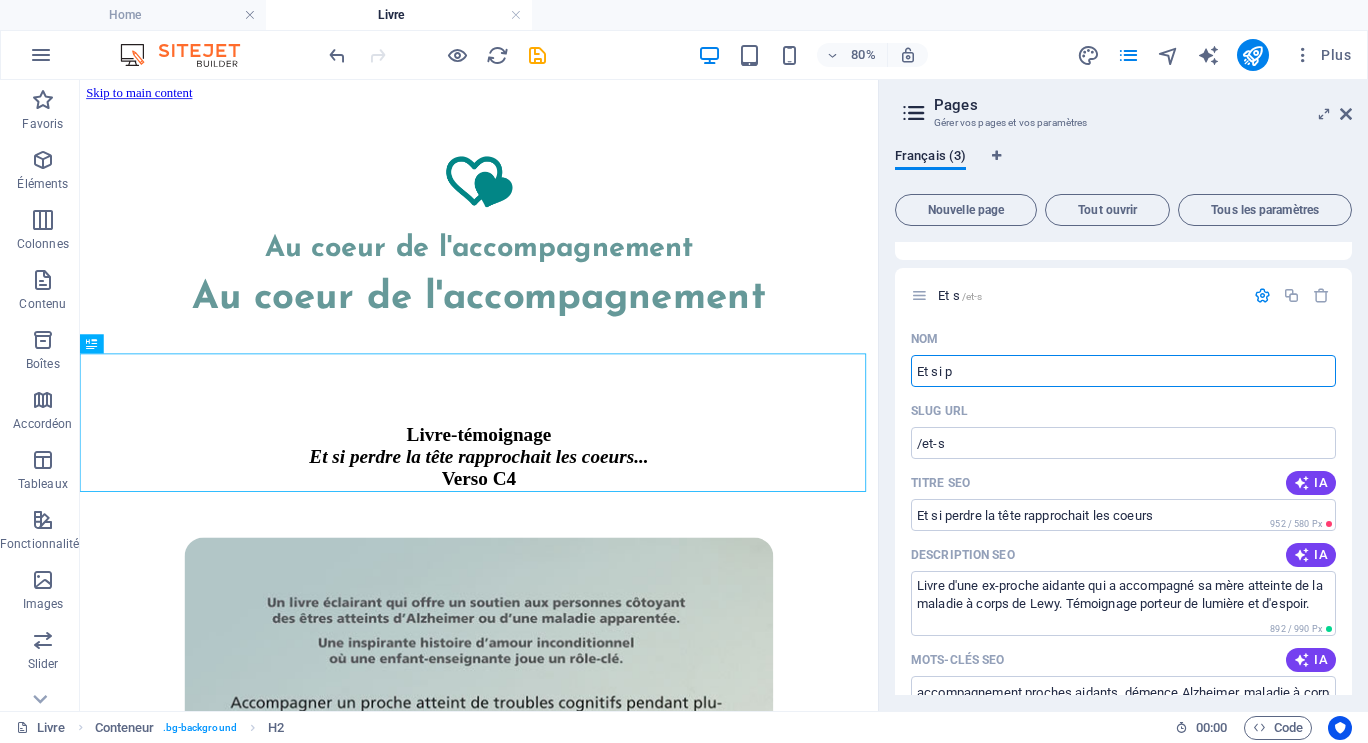 type on "Et si pe" 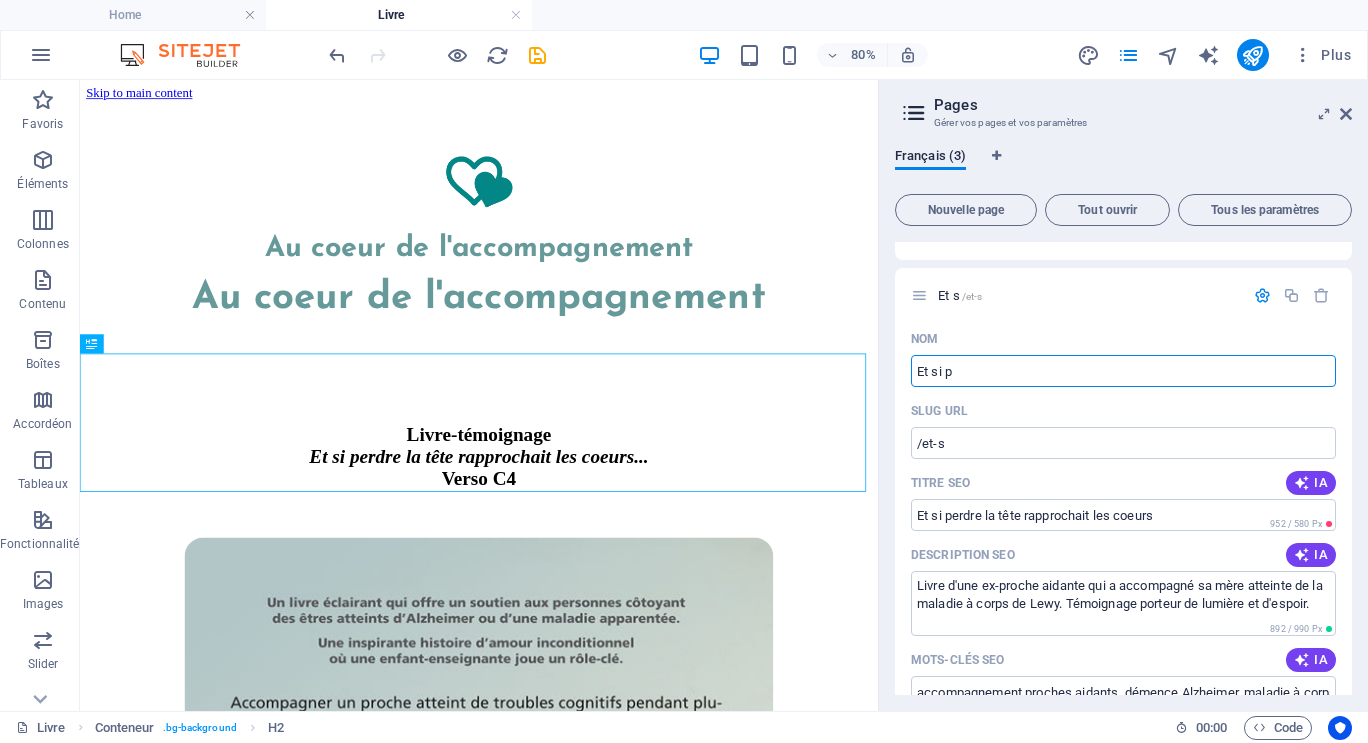 type on "/et-si-p" 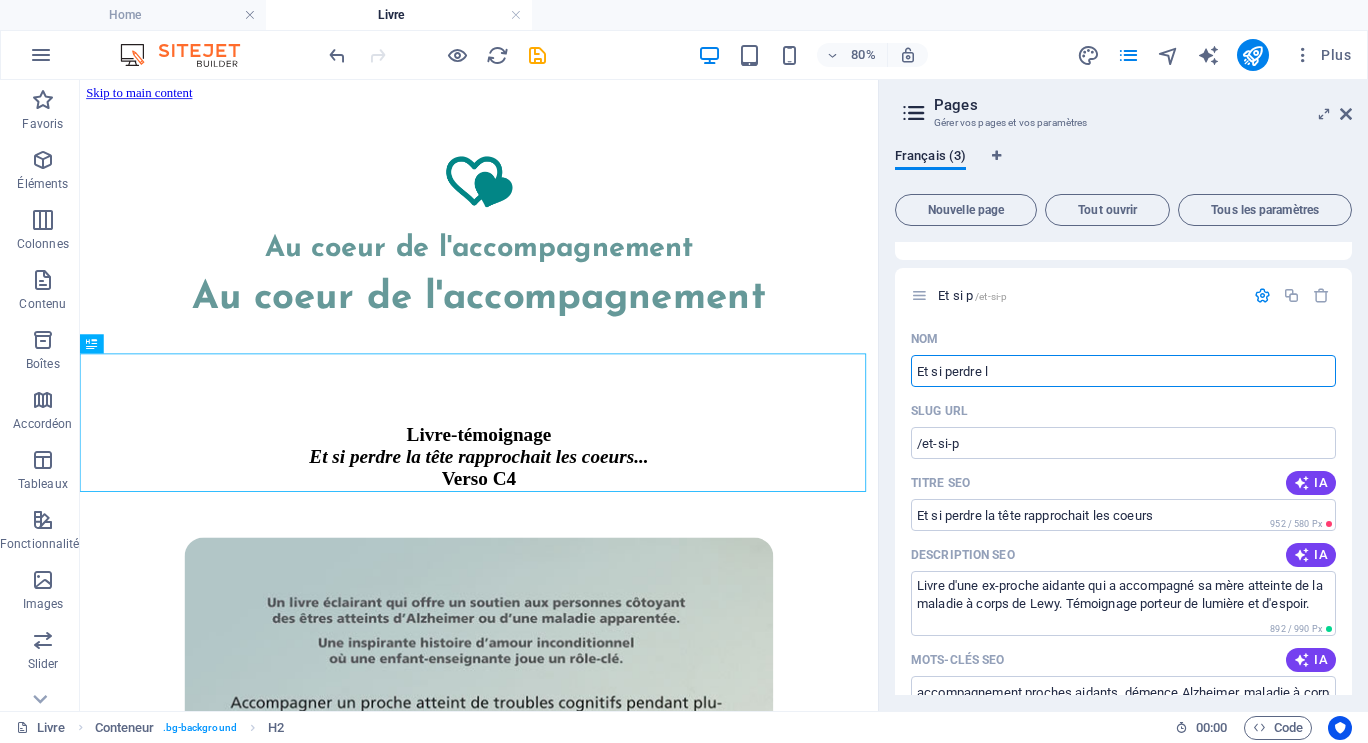 type on "Et si perdre l" 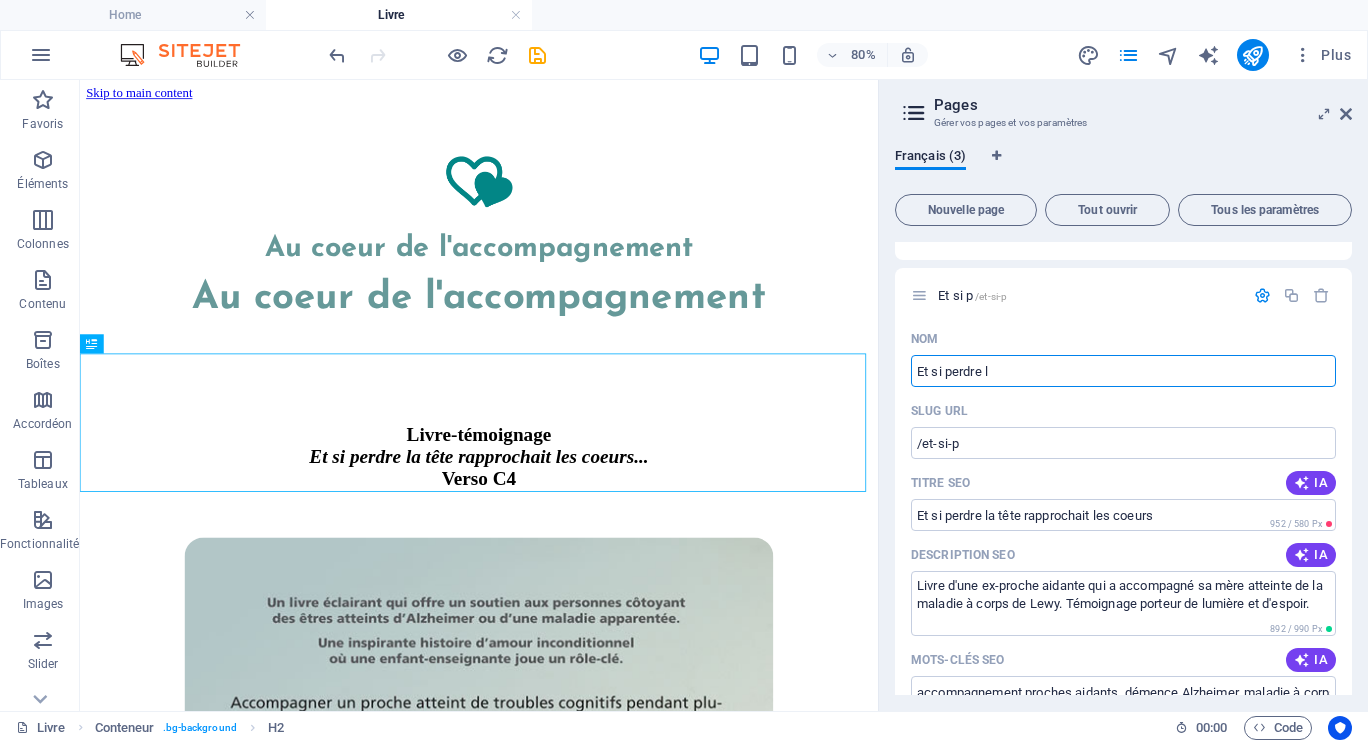 type on "/et-si-perdre-l" 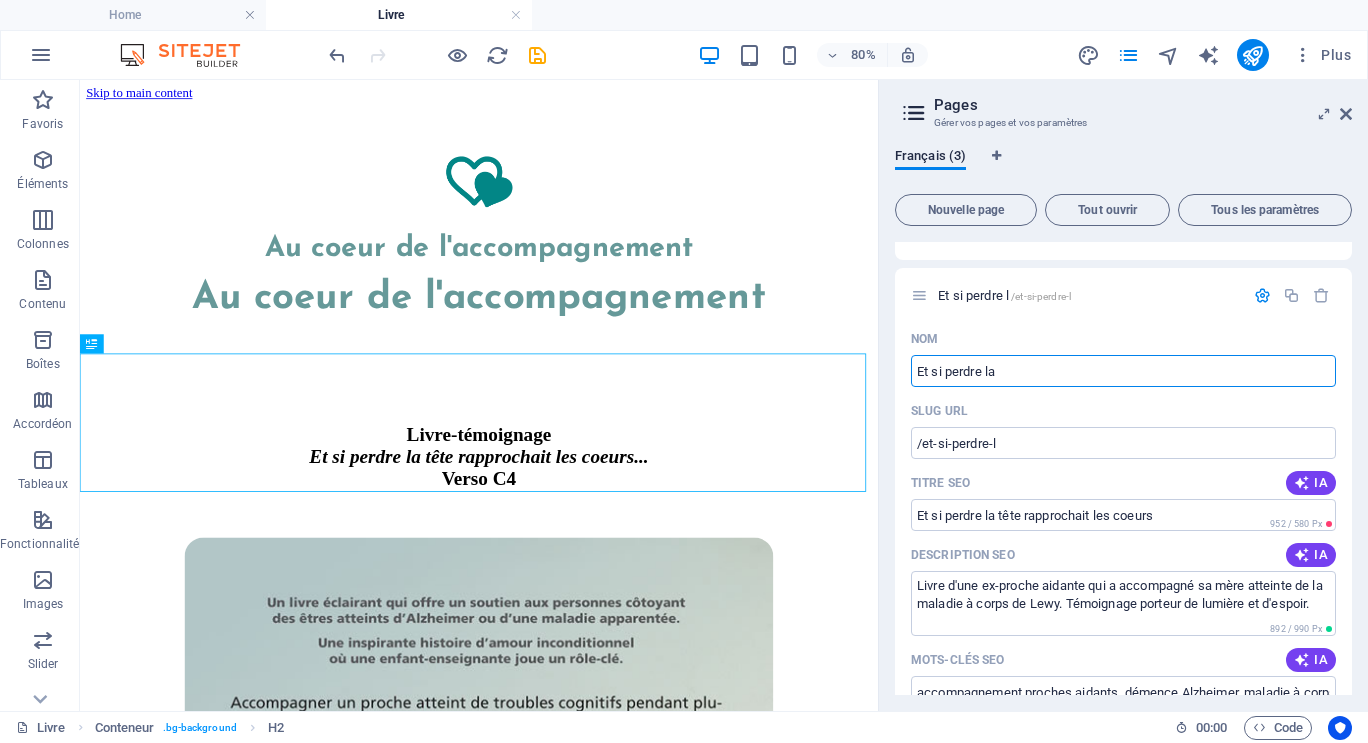 type on "Et si perdre la" 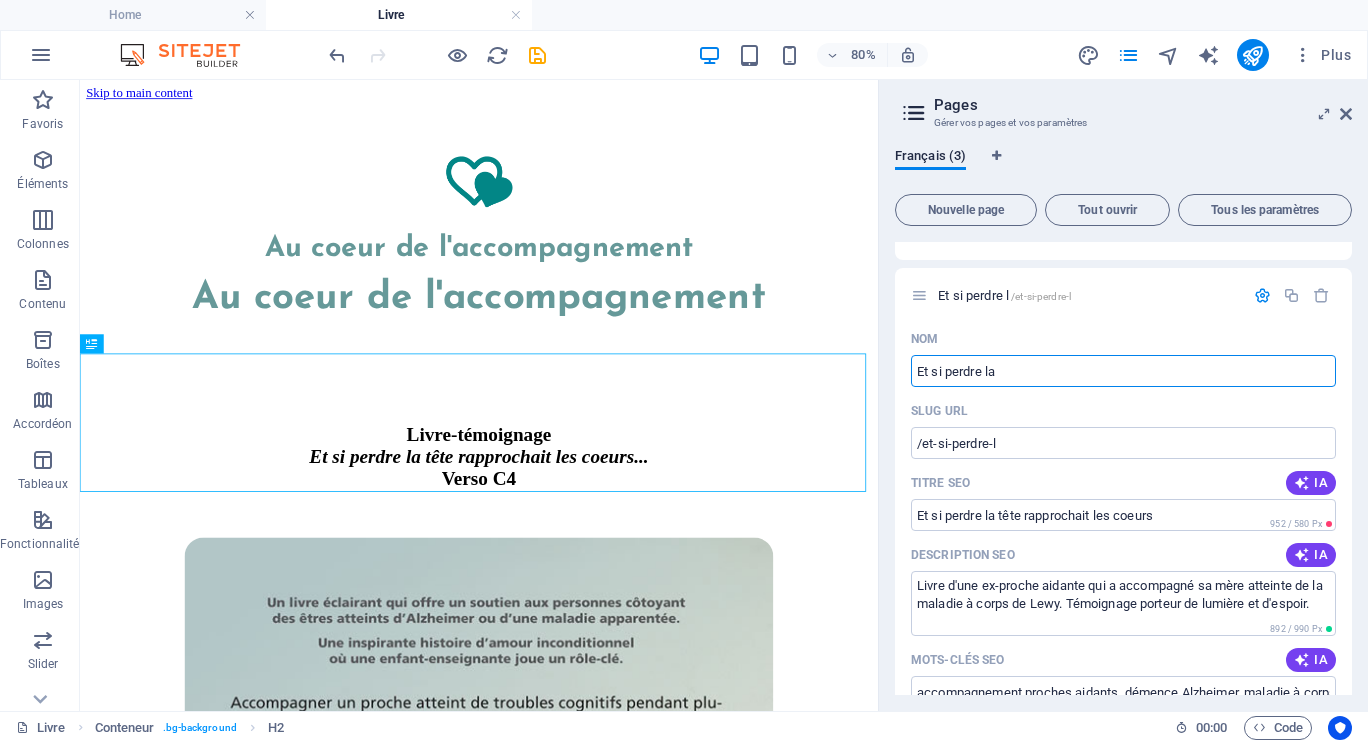 type on "/et-si-perdre-la" 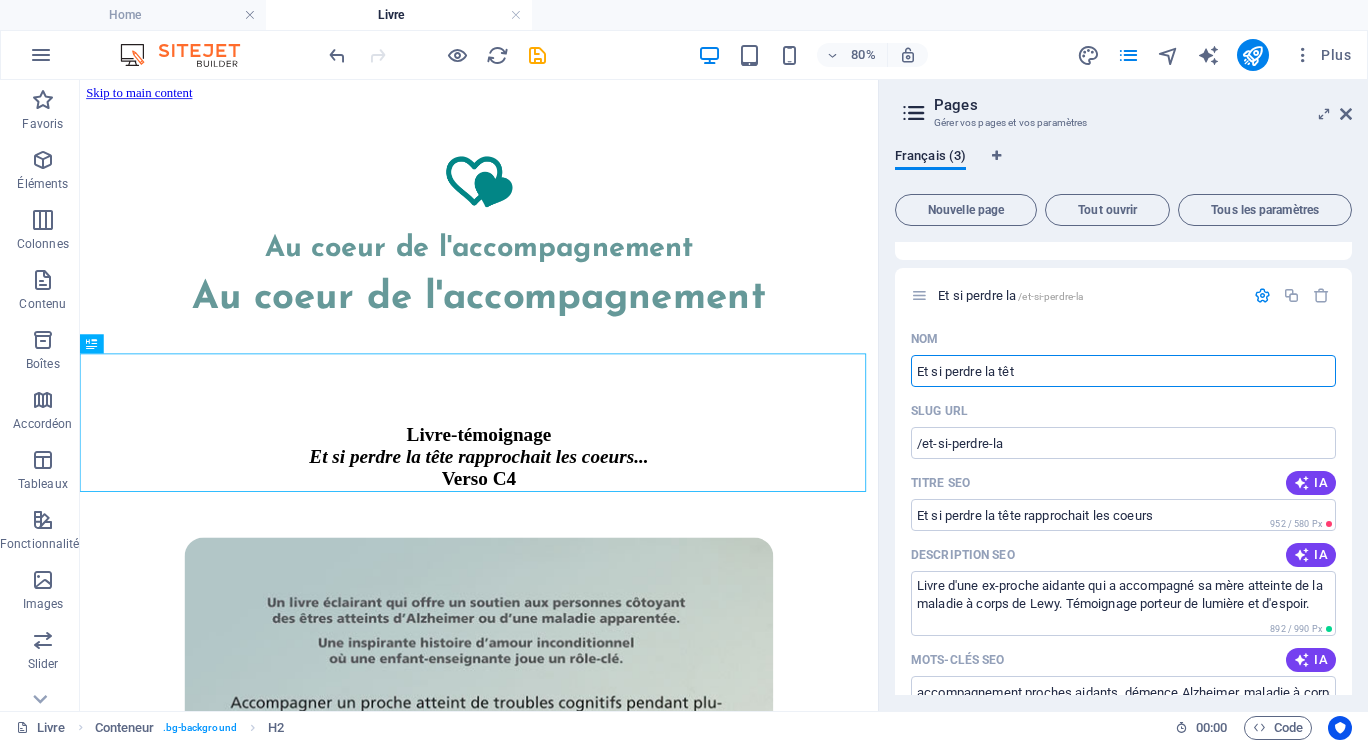 type on "Et si perdre la tête" 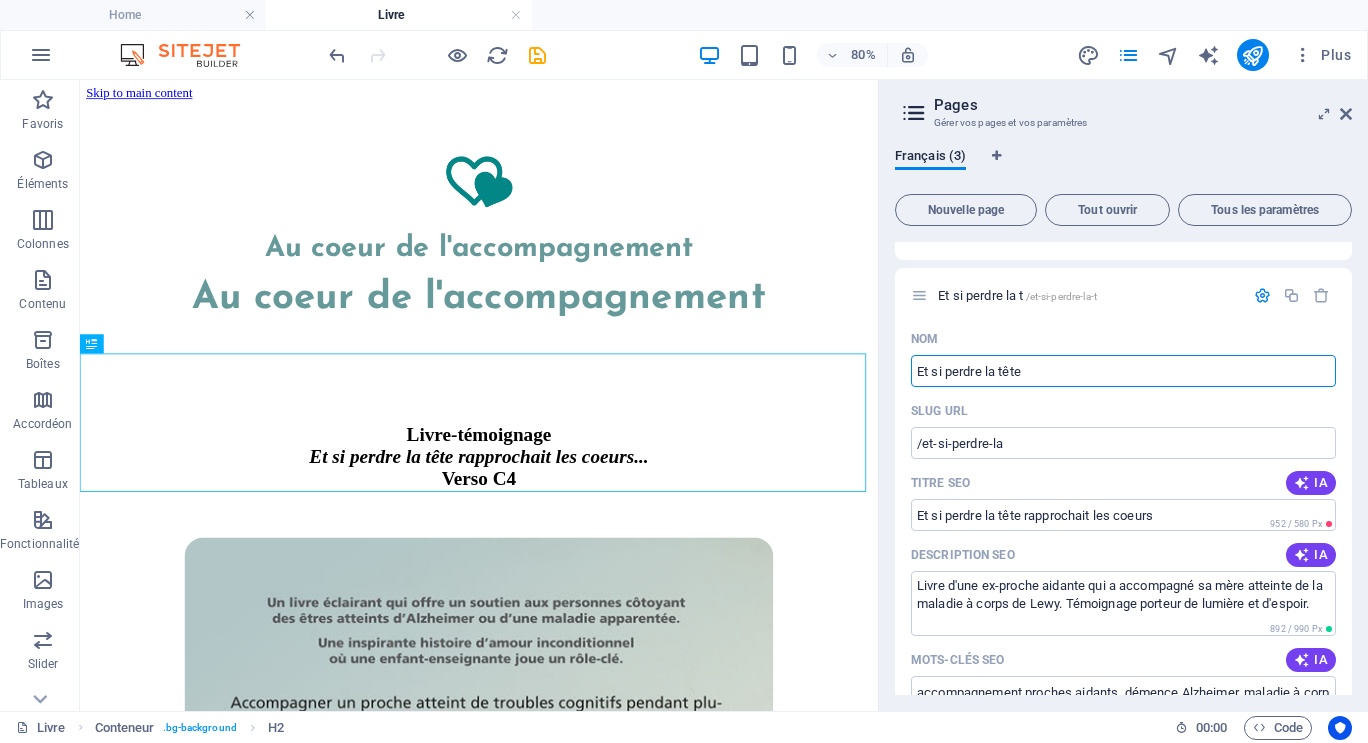 type on "/et-si-perdre-la-t" 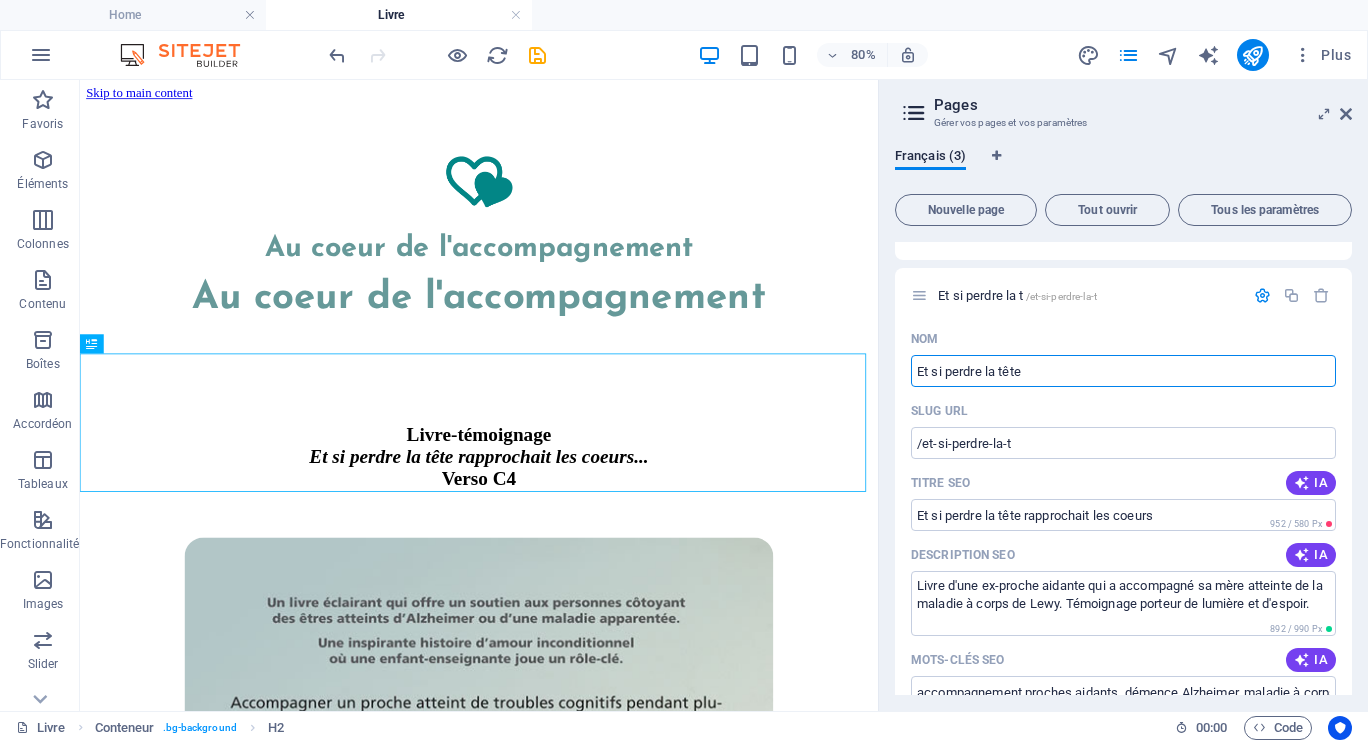 type on "Et si perdre la tête r" 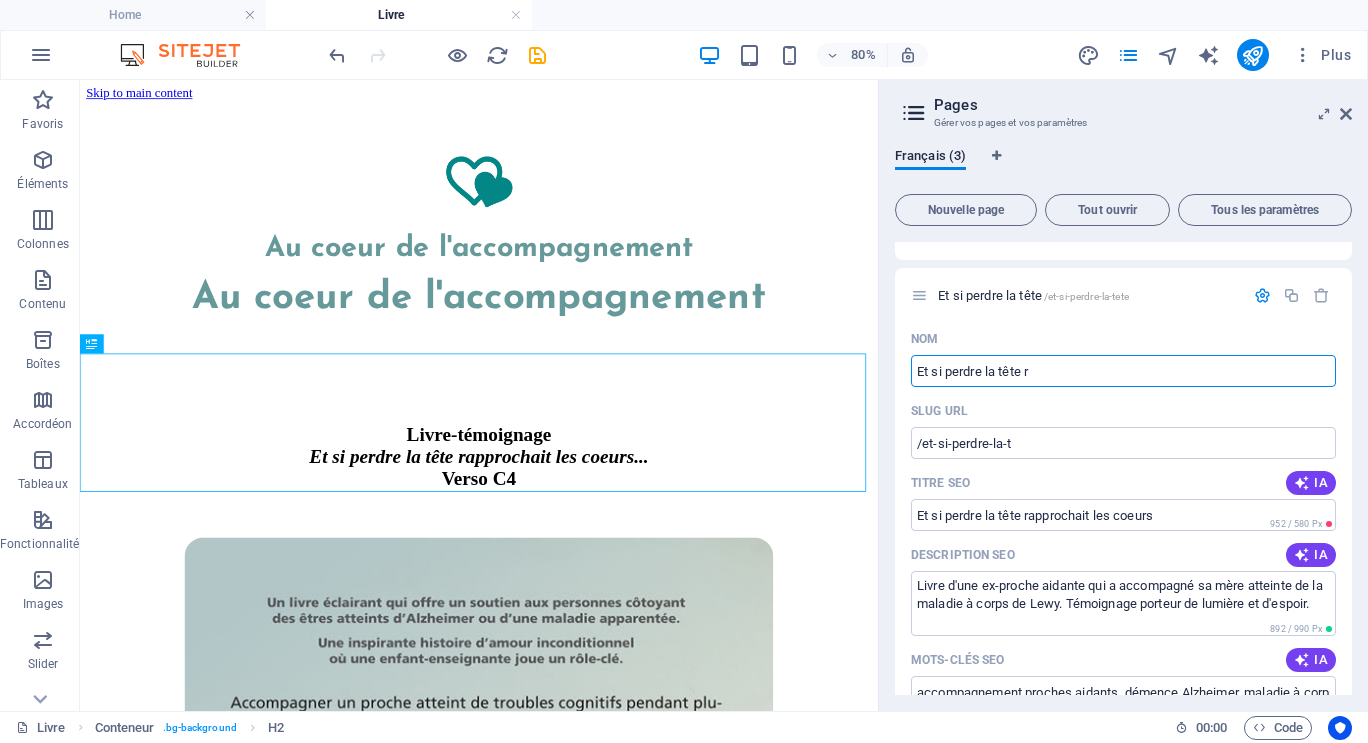 type on "/et-si-perdre-la-tete" 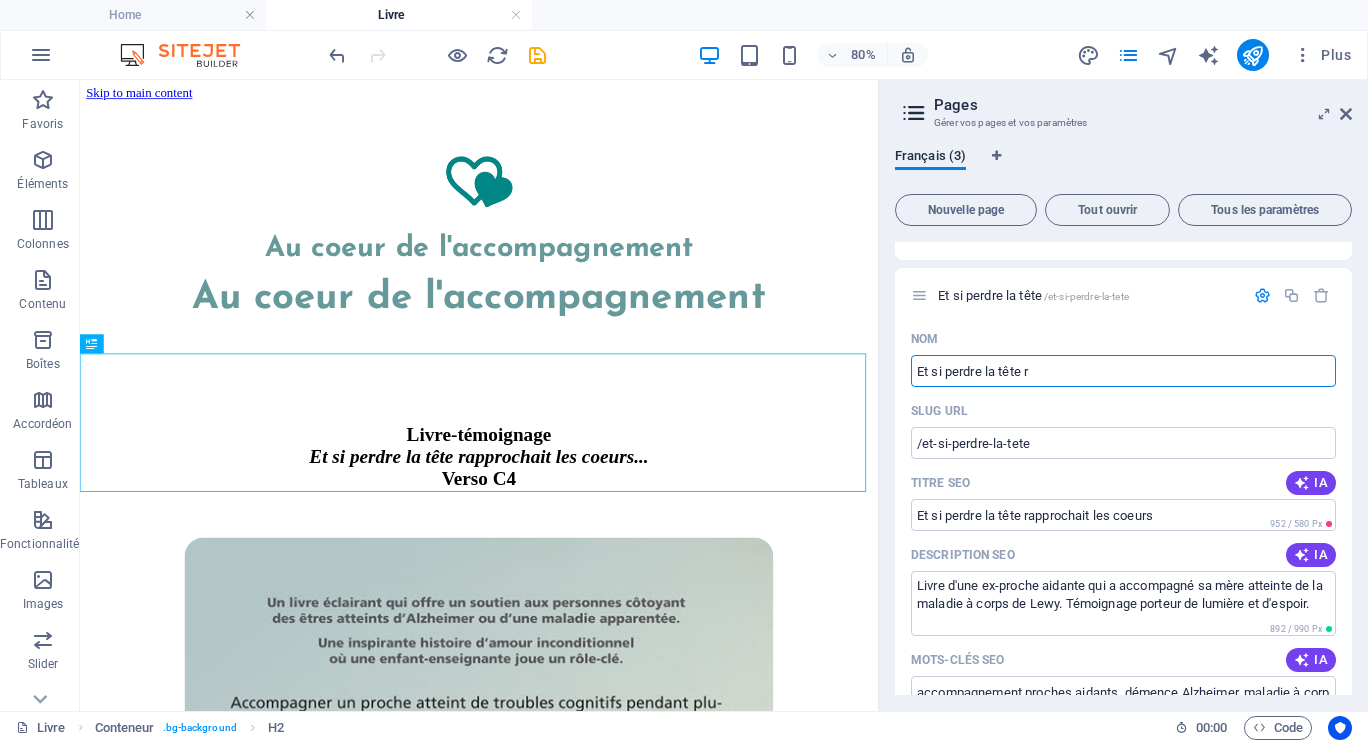 type on "Et si perdre la tête r" 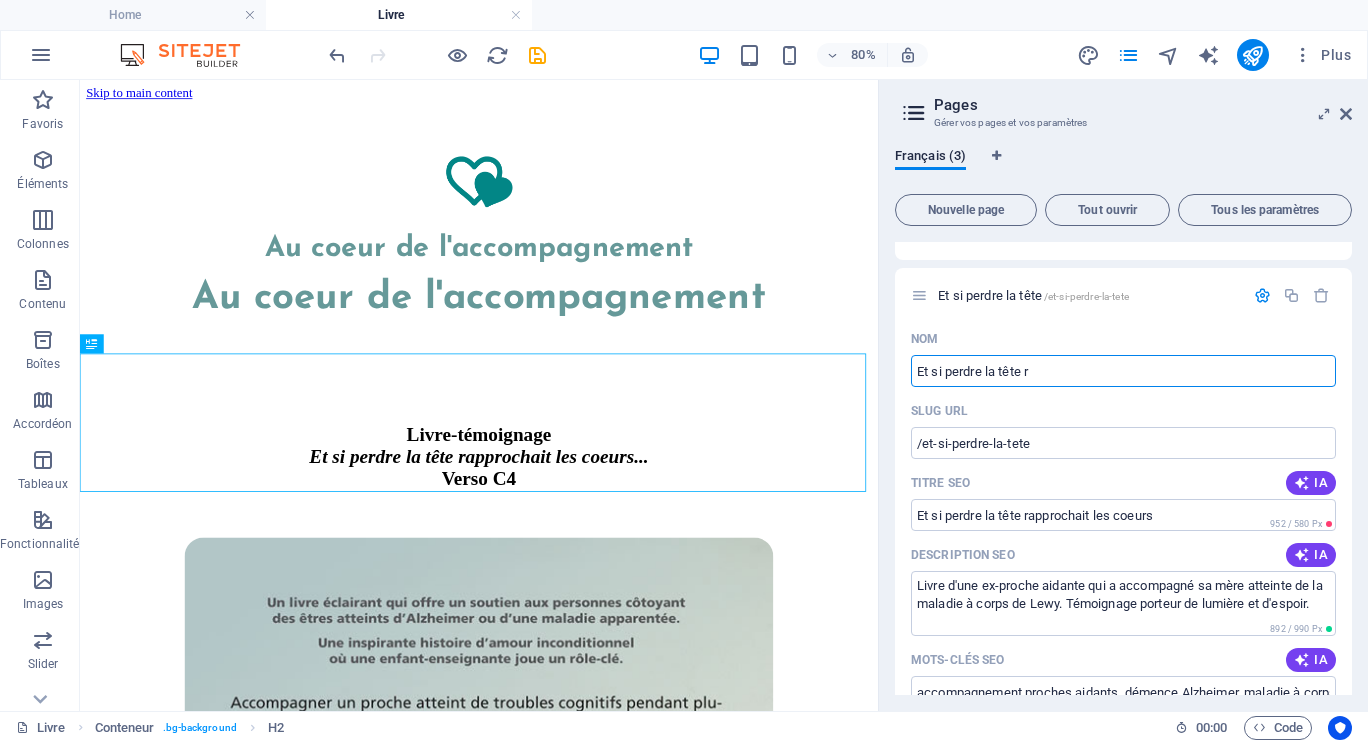 type on "/et-si-perdre-la-tete-r" 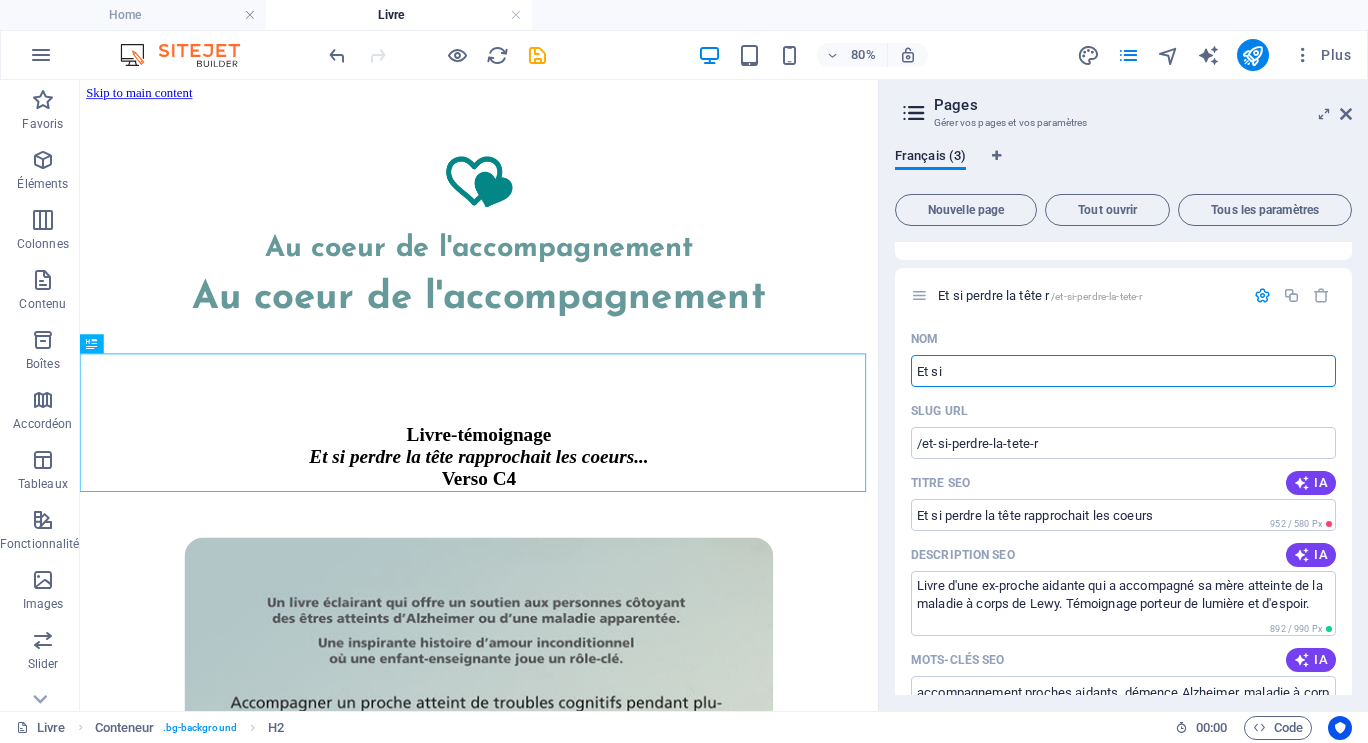 type on "Et s" 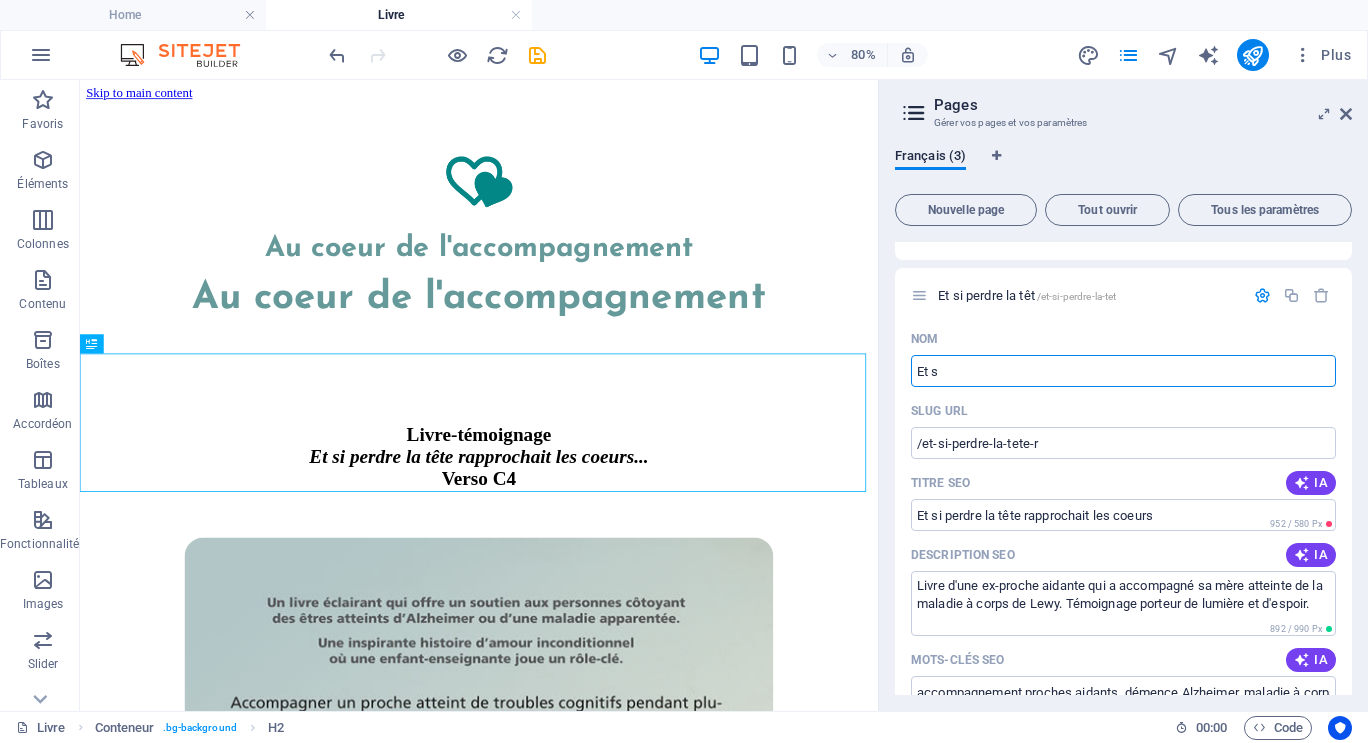 type on "/et-si-perdre-la-tet" 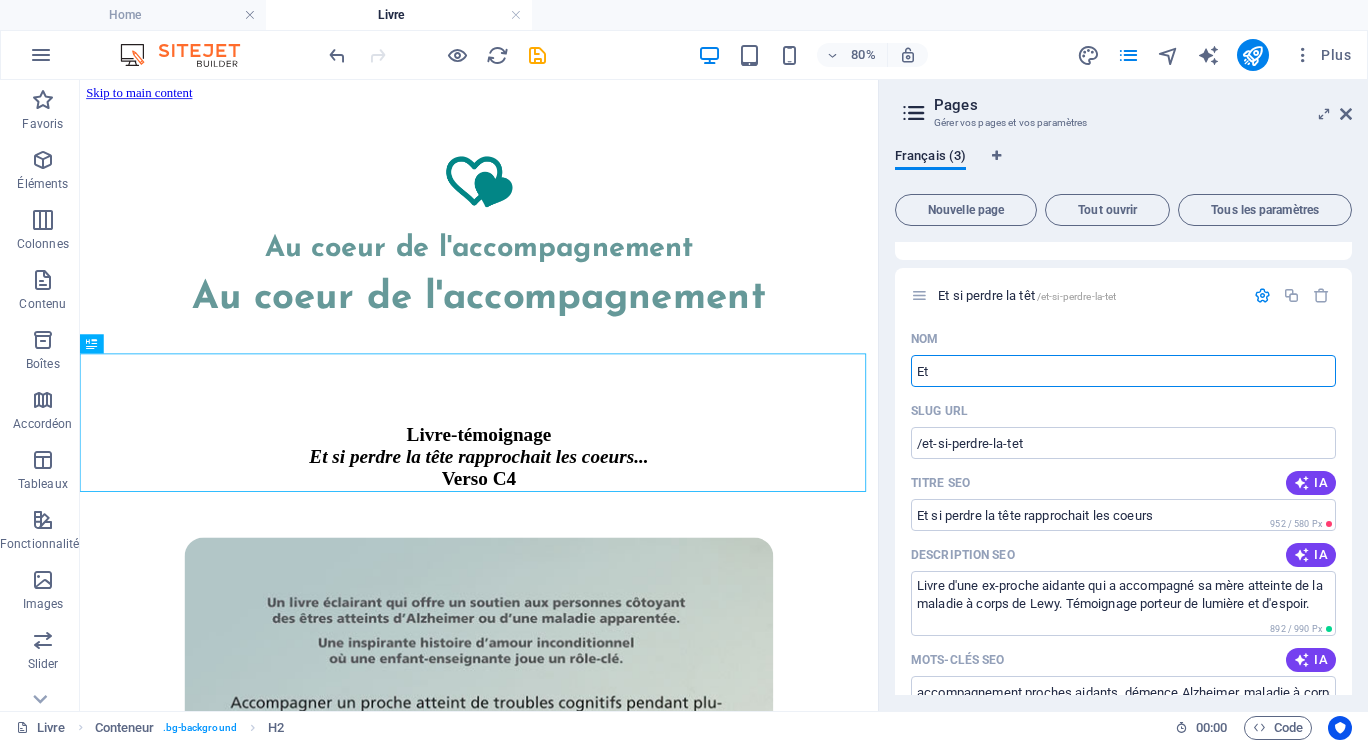 type on "E" 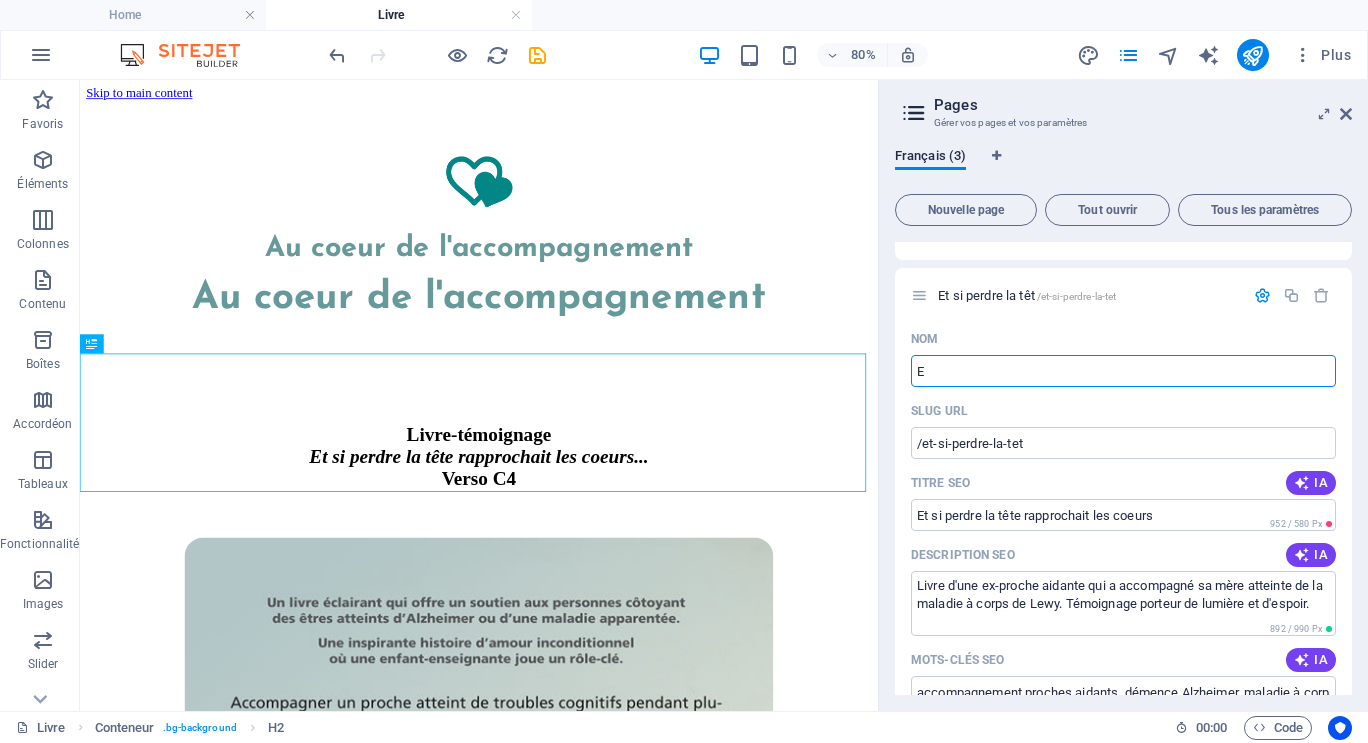 type 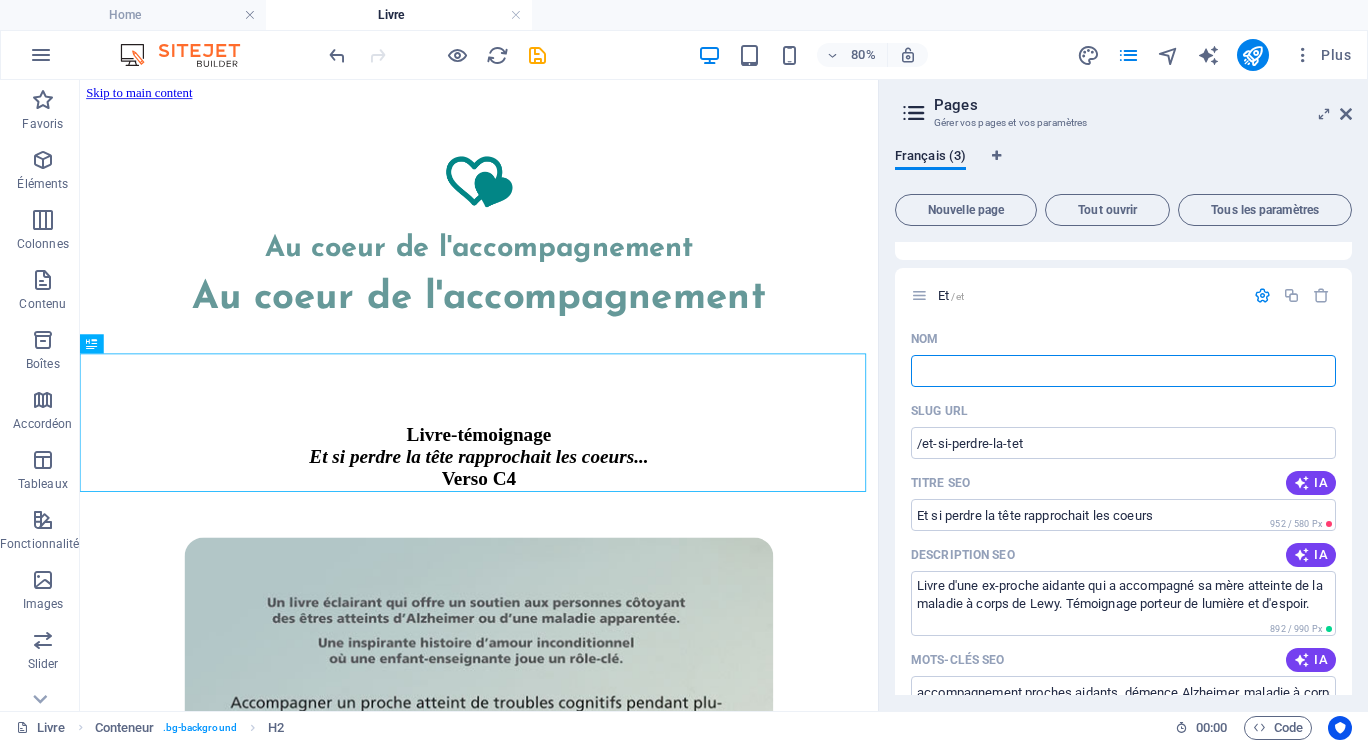 type on "/et" 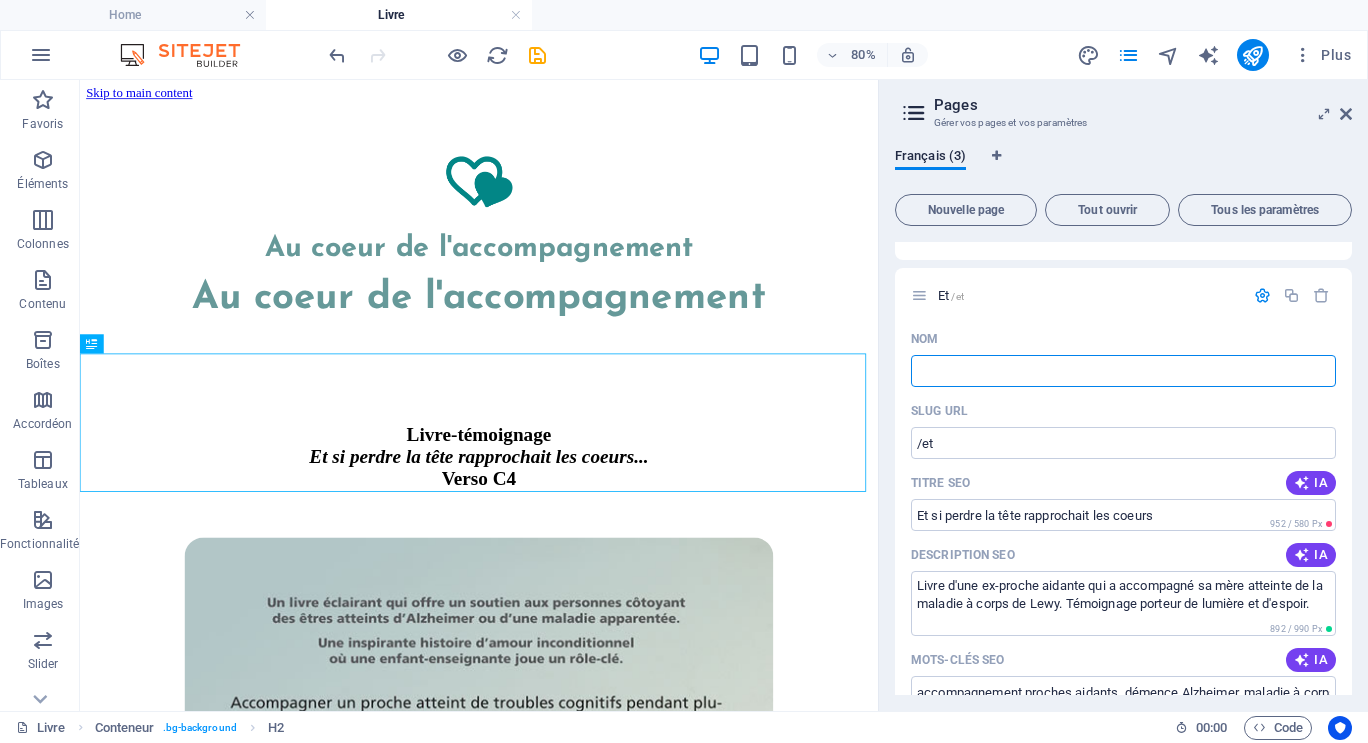 type on "l" 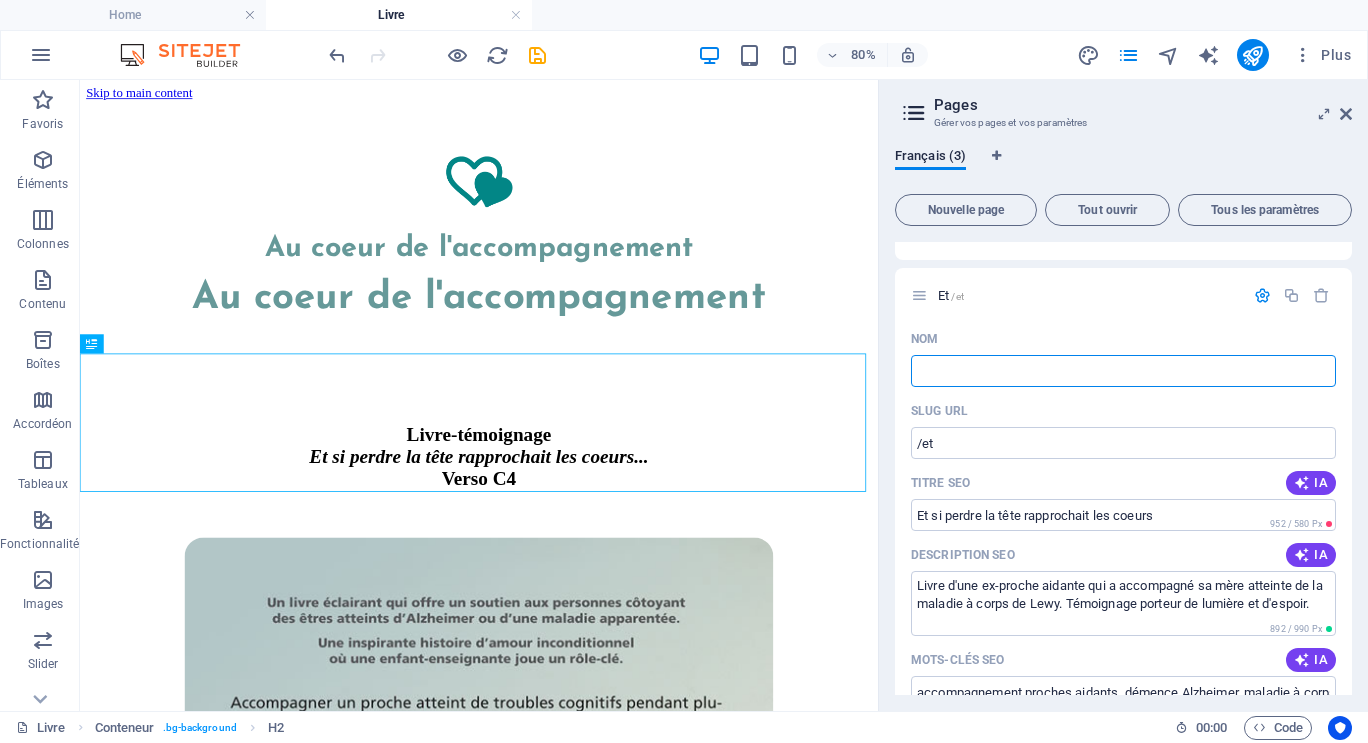 type on "/" 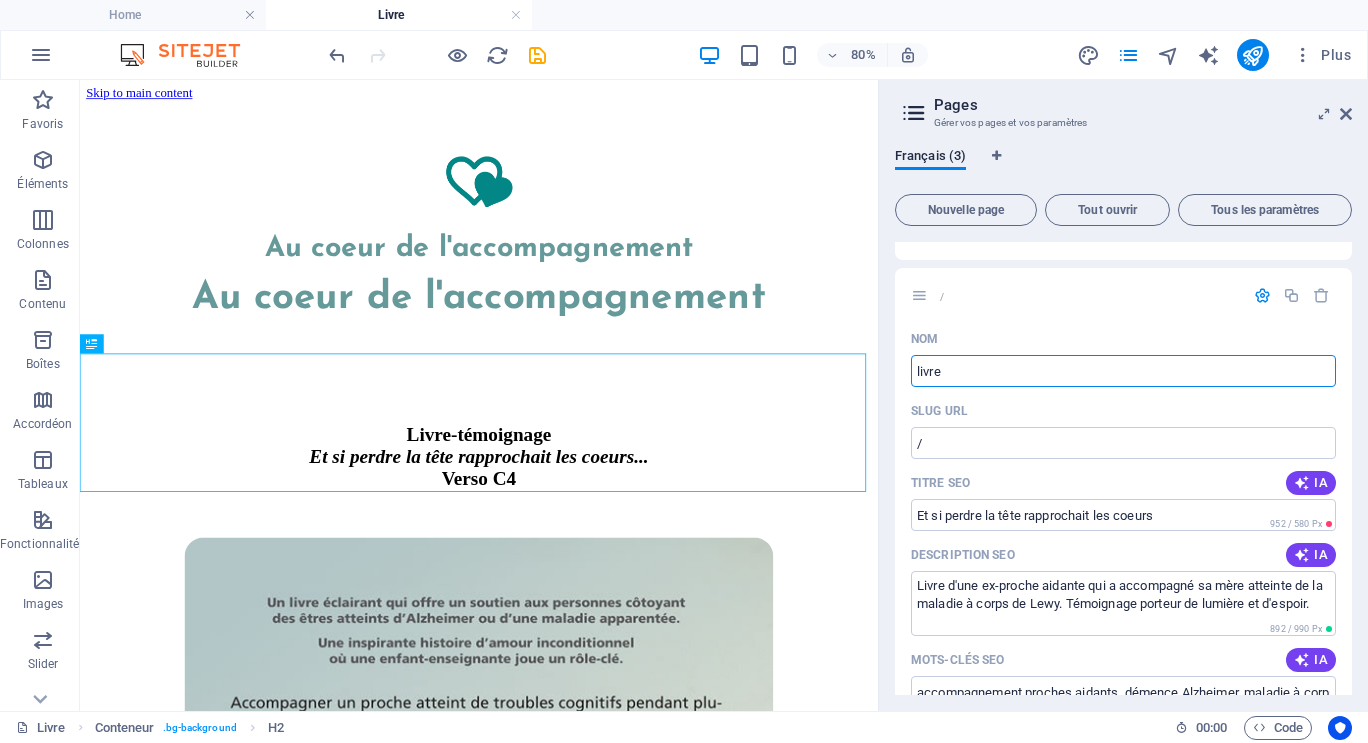 type on "livre" 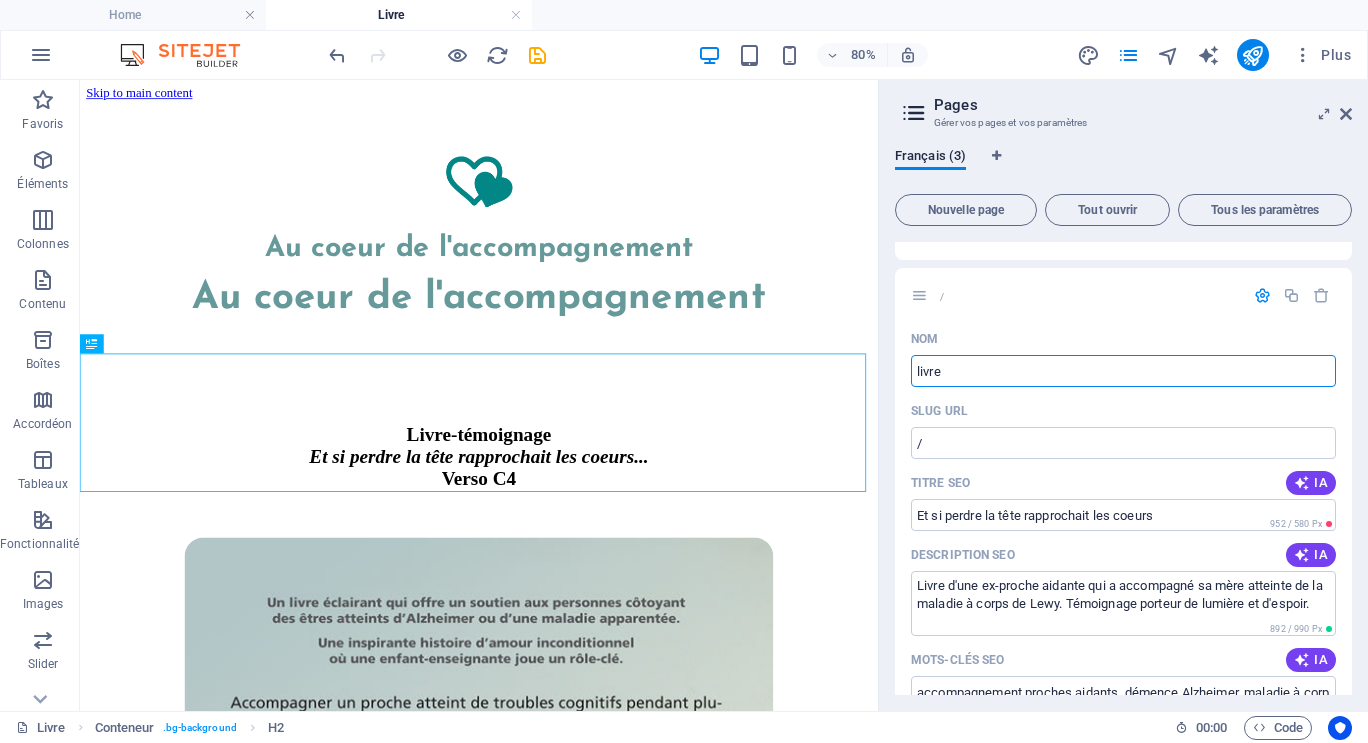 type on "/livre" 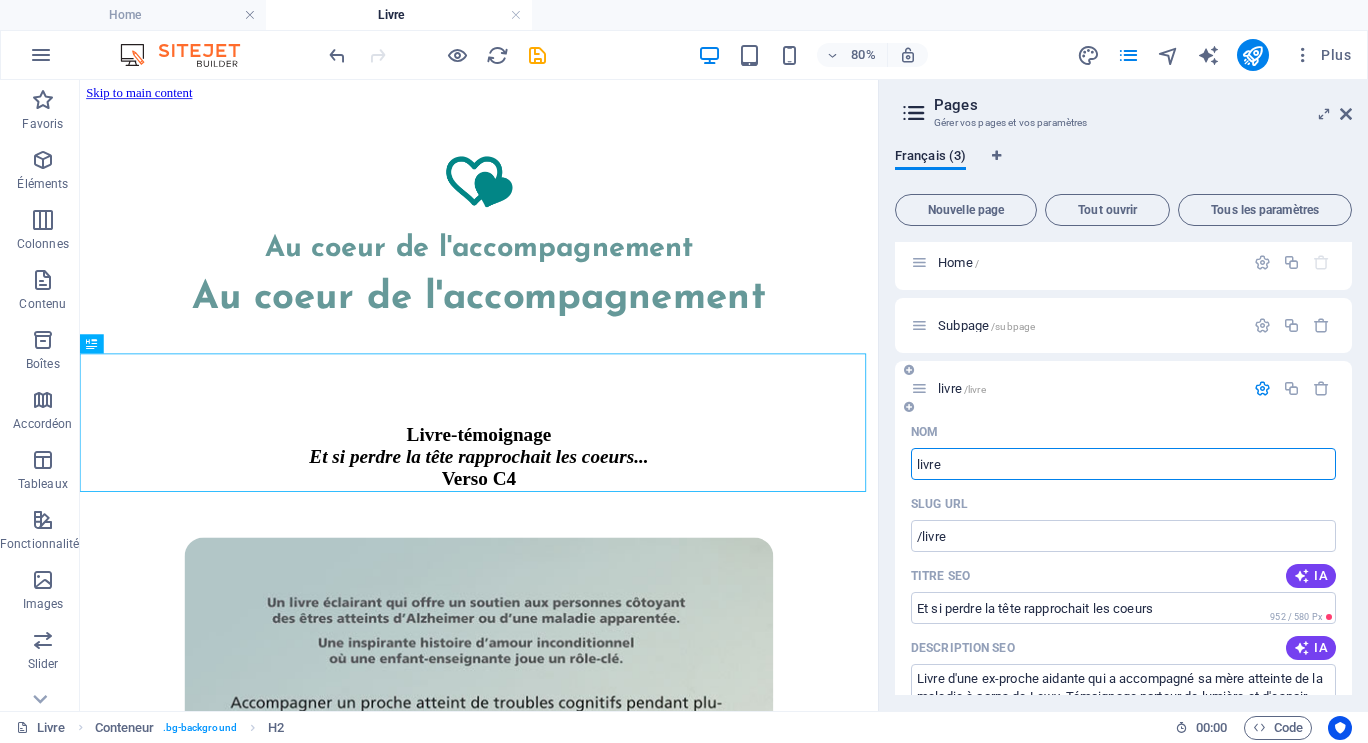 scroll, scrollTop: 0, scrollLeft: 0, axis: both 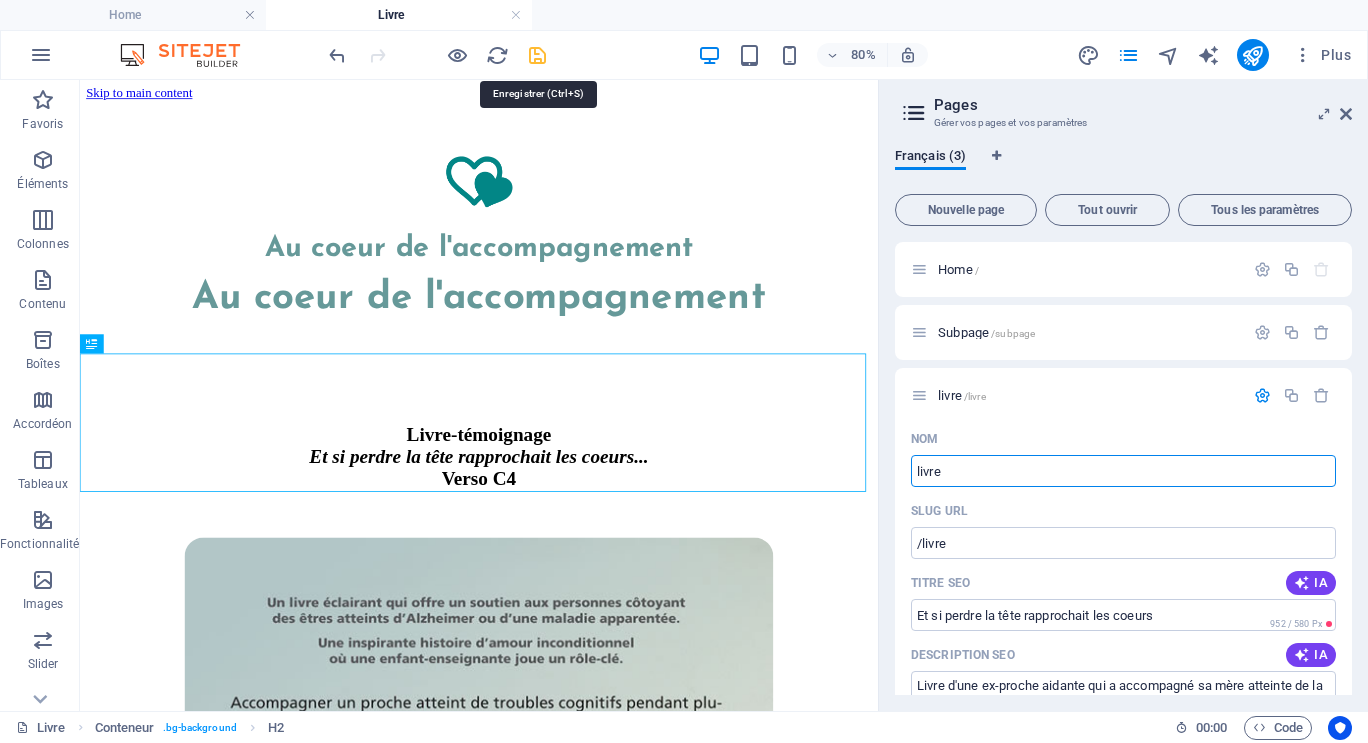 type on "livre" 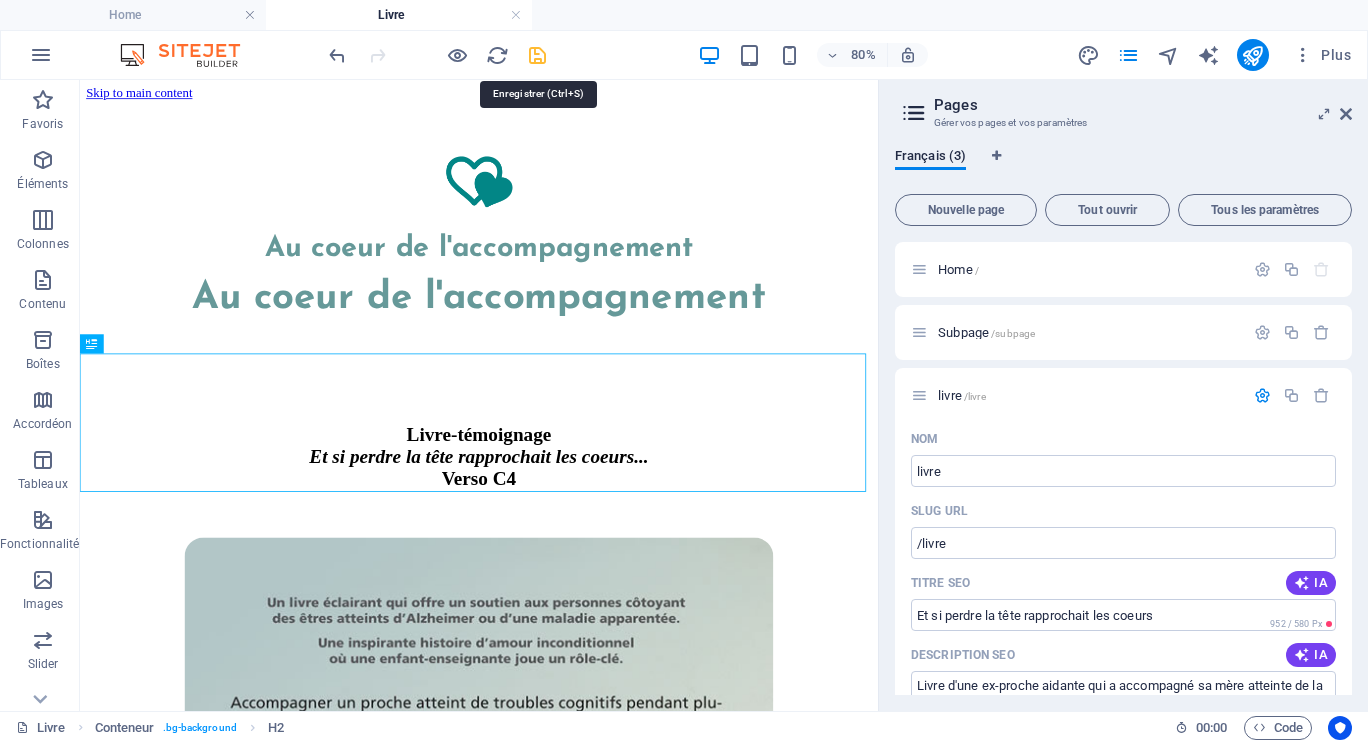click at bounding box center [537, 55] 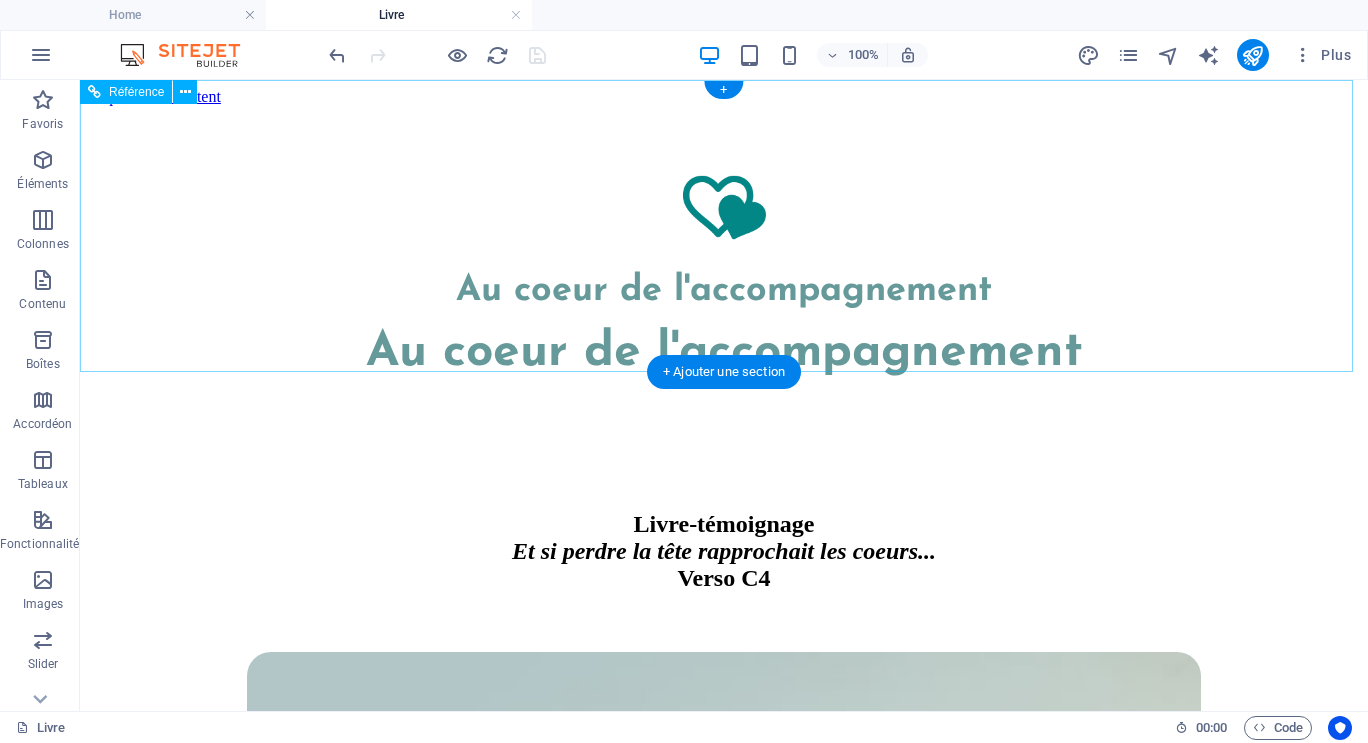 scroll, scrollTop: 200, scrollLeft: 0, axis: vertical 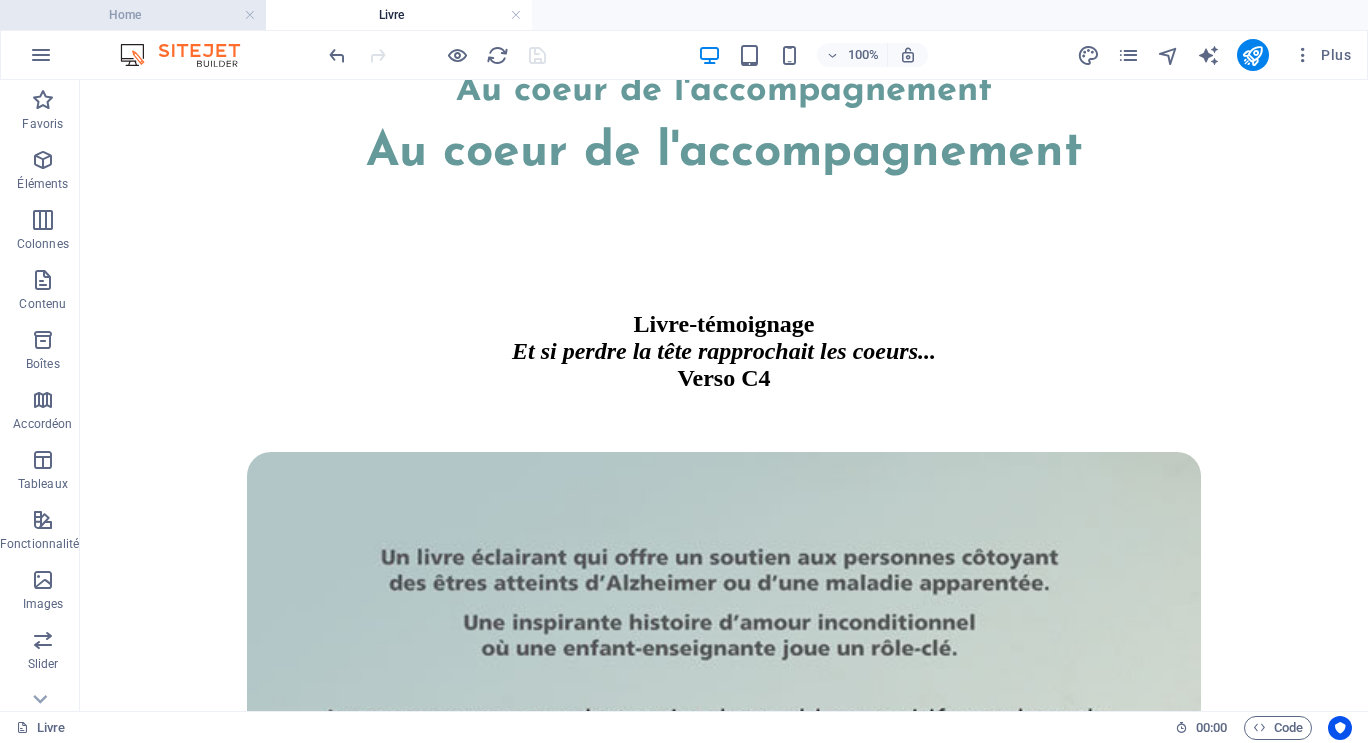 click on "Home" at bounding box center (133, 15) 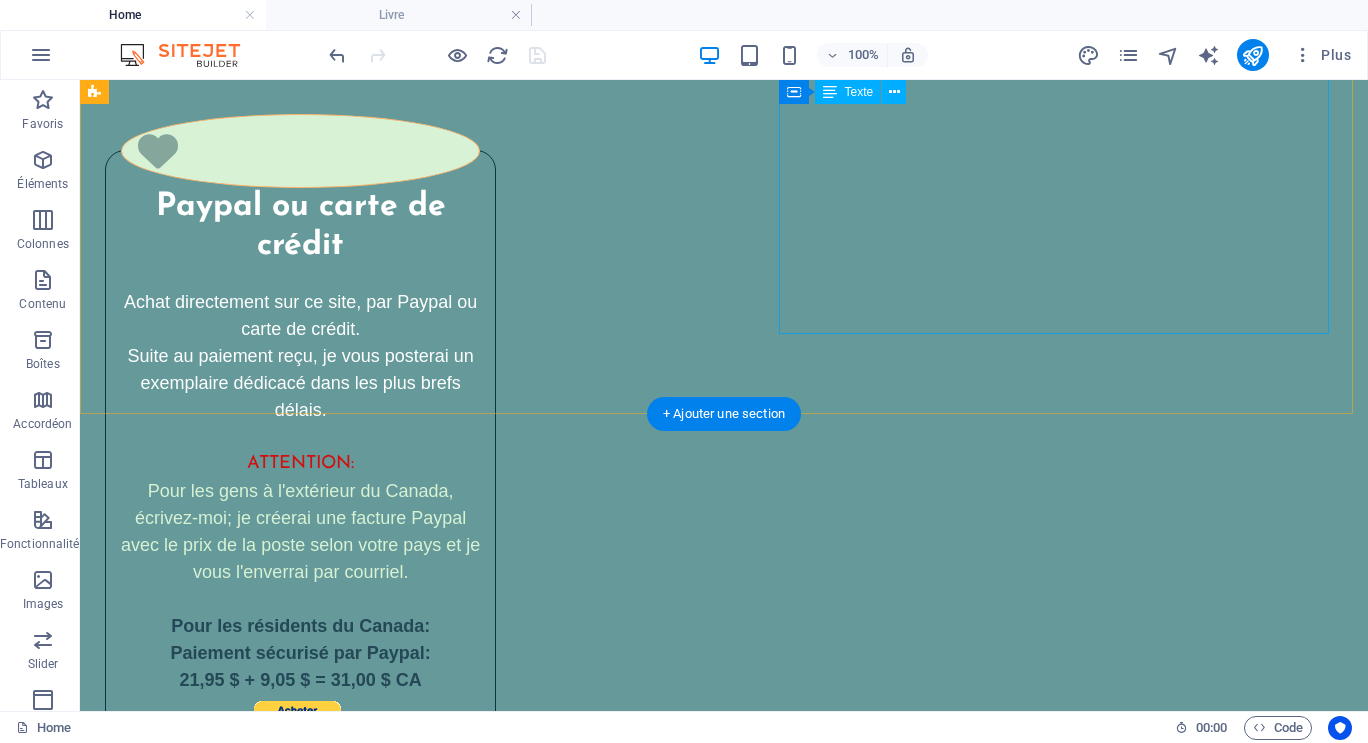 scroll, scrollTop: 4300, scrollLeft: 0, axis: vertical 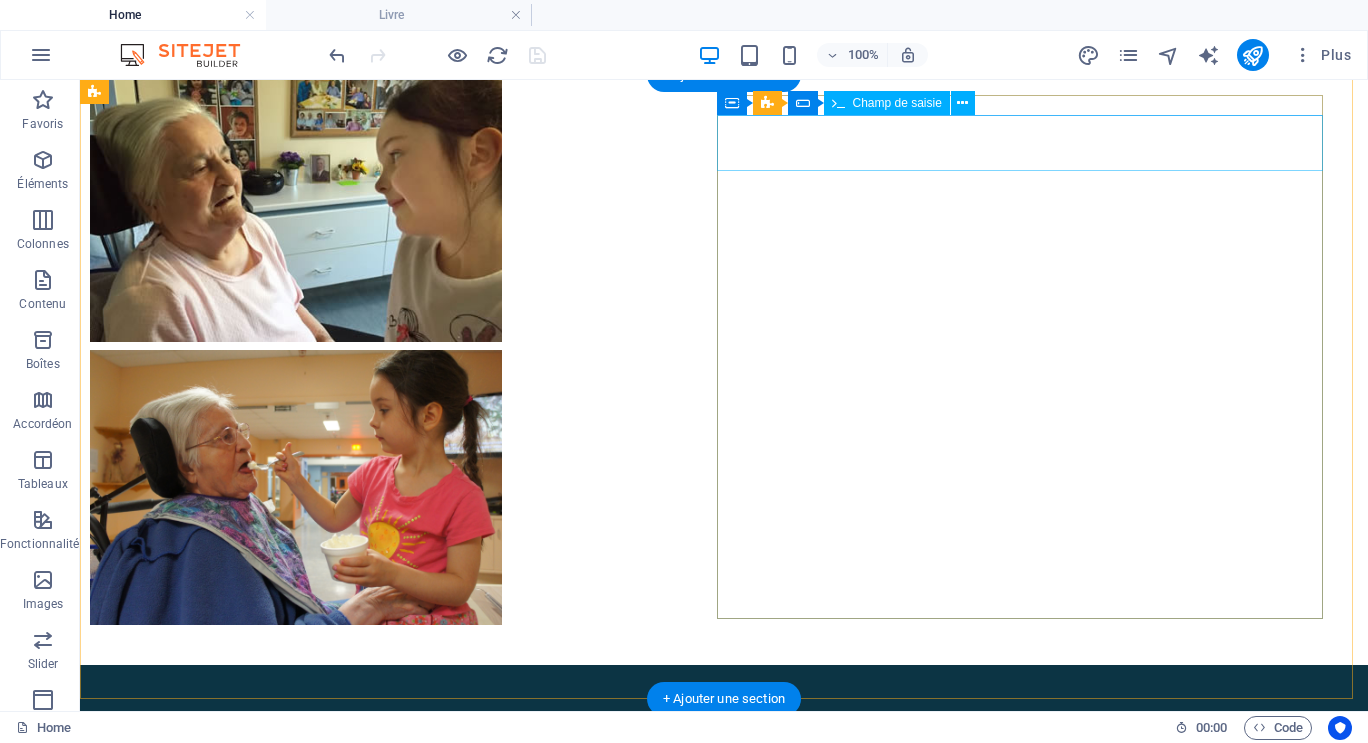 click 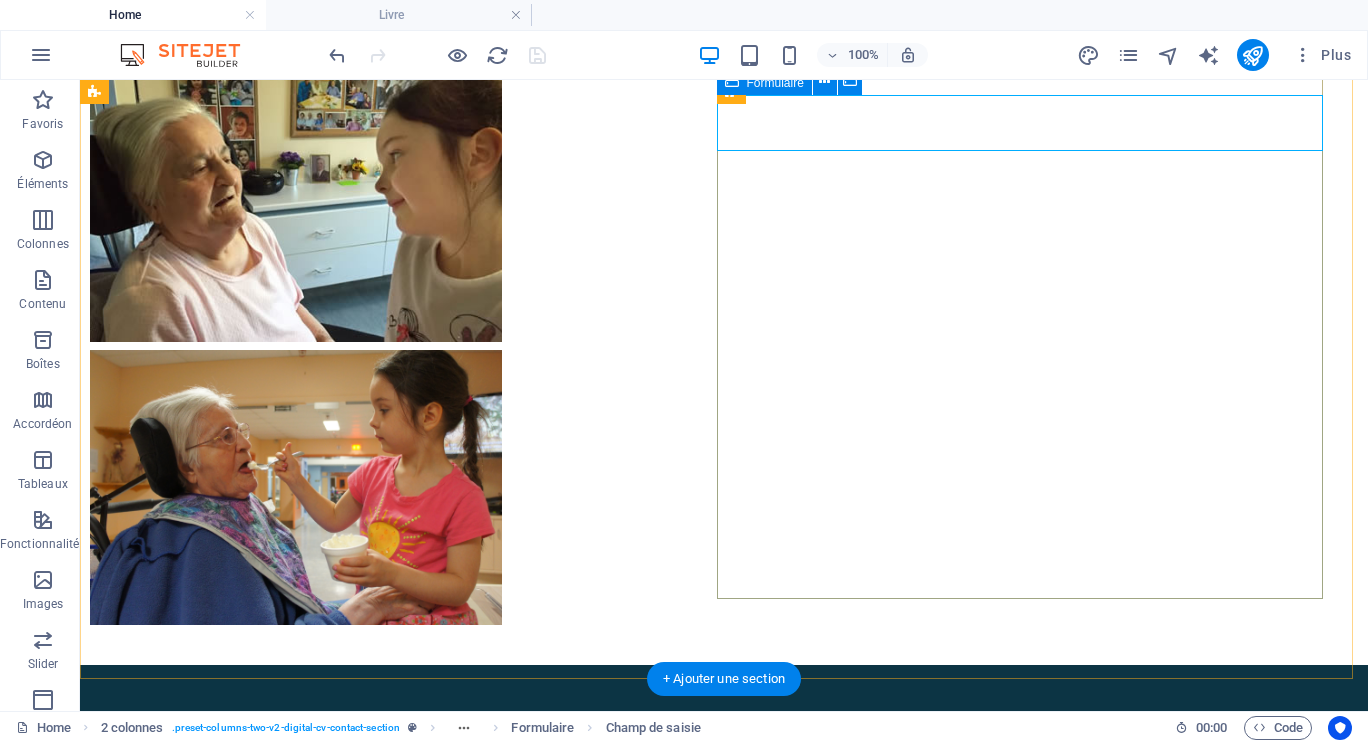 scroll, scrollTop: 9611, scrollLeft: 0, axis: vertical 